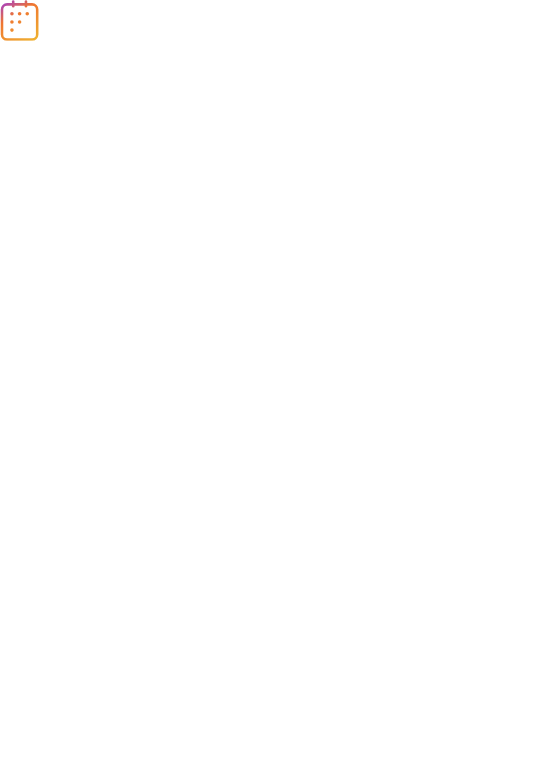 scroll, scrollTop: 0, scrollLeft: 0, axis: both 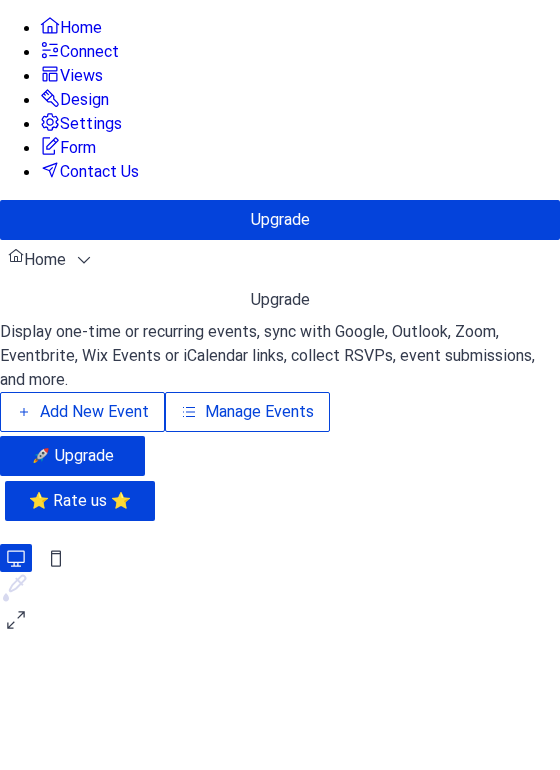 click on "Add New Event" at bounding box center [94, 412] 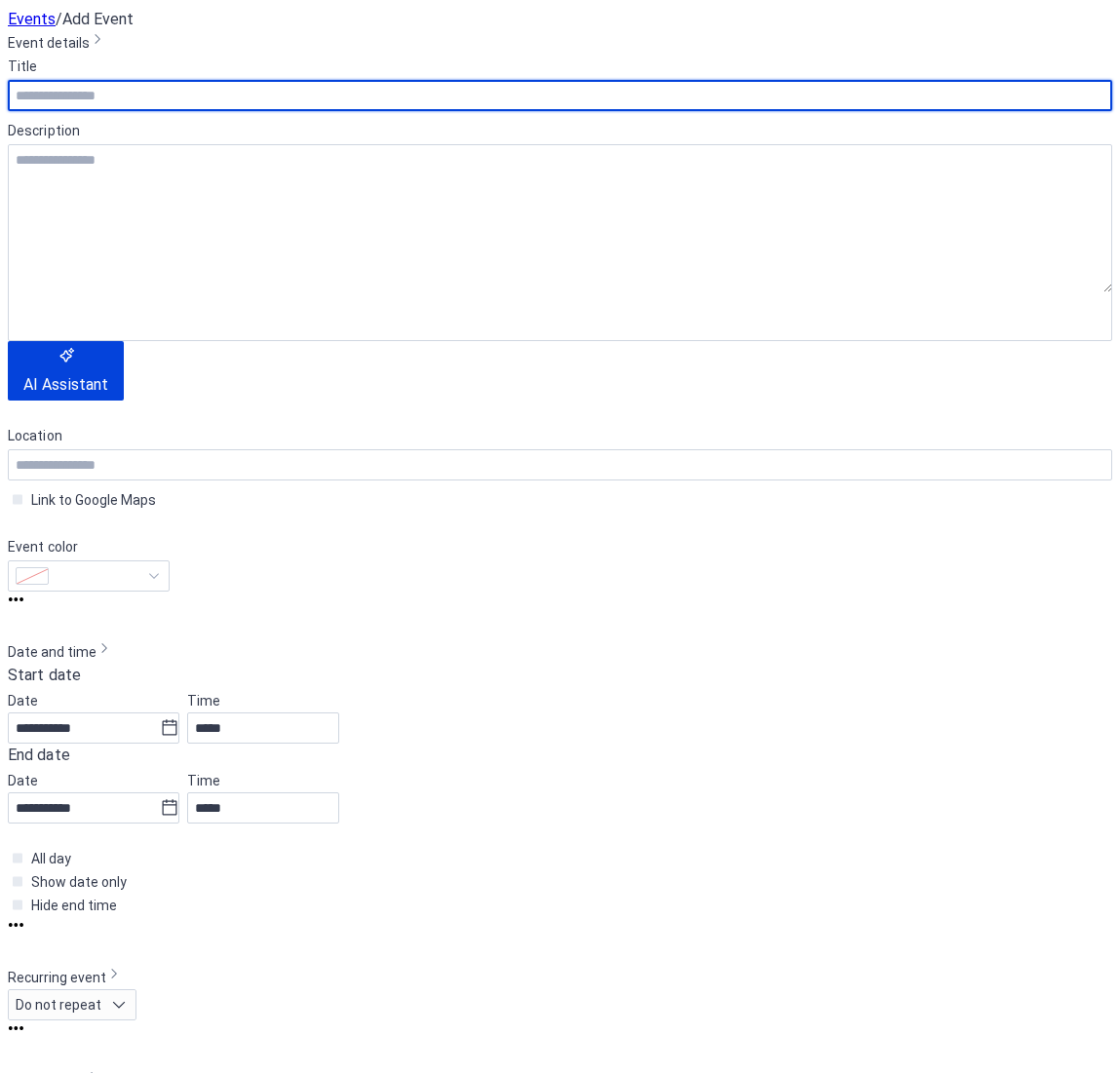 scroll, scrollTop: 0, scrollLeft: 0, axis: both 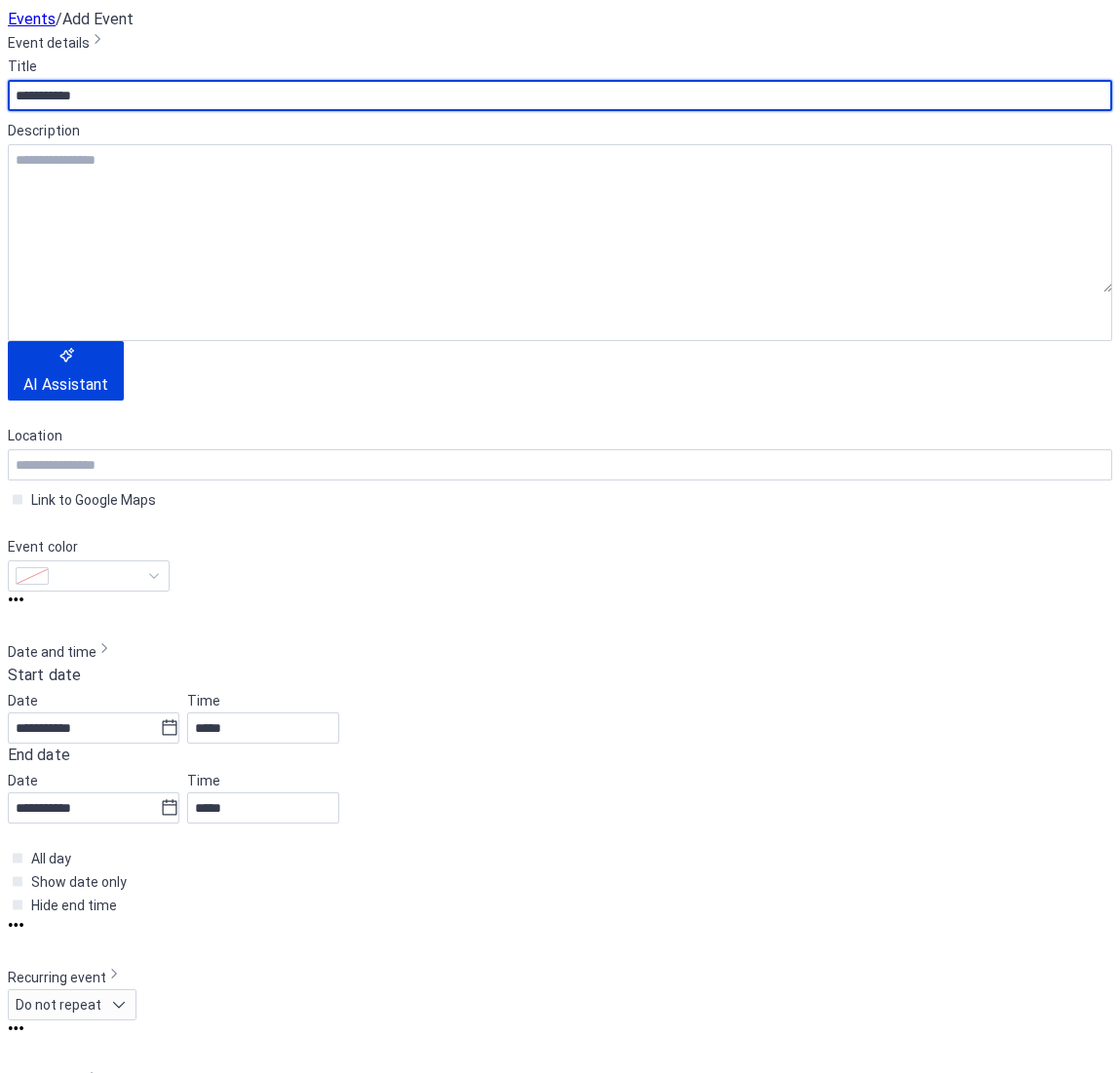 type on "**********" 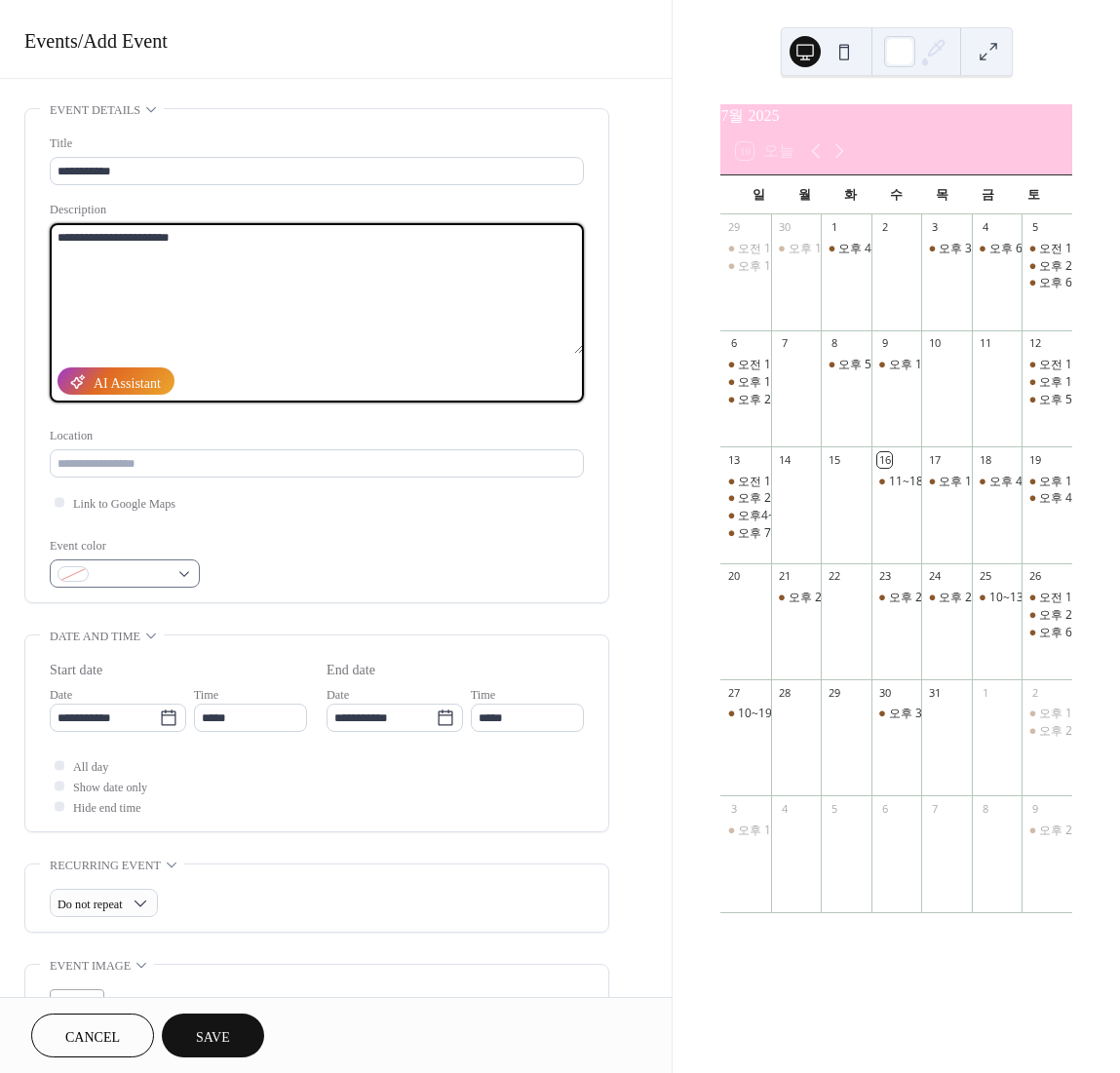 type on "**********" 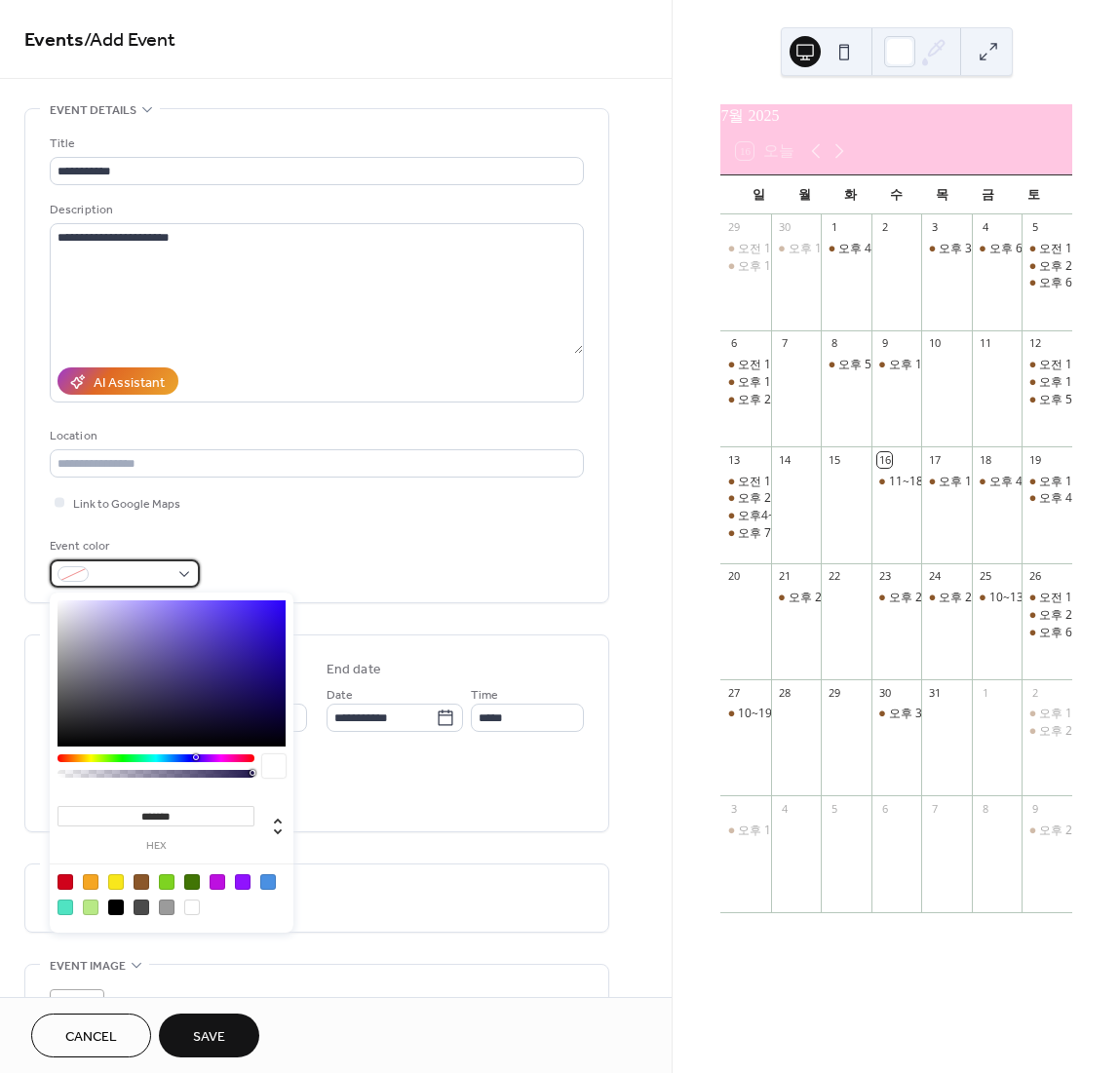 click at bounding box center [133, 575] 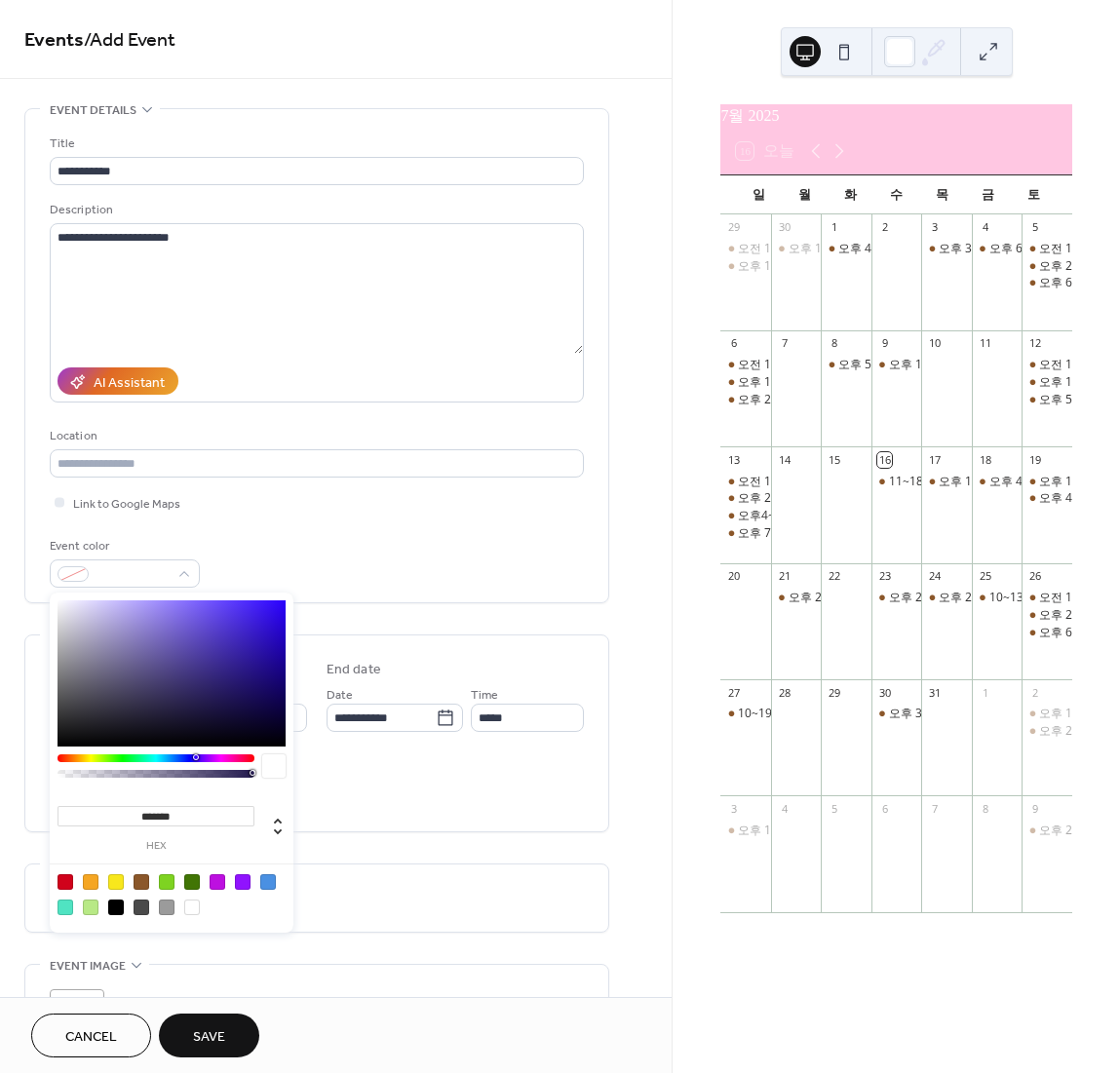 click at bounding box center [141, 882] 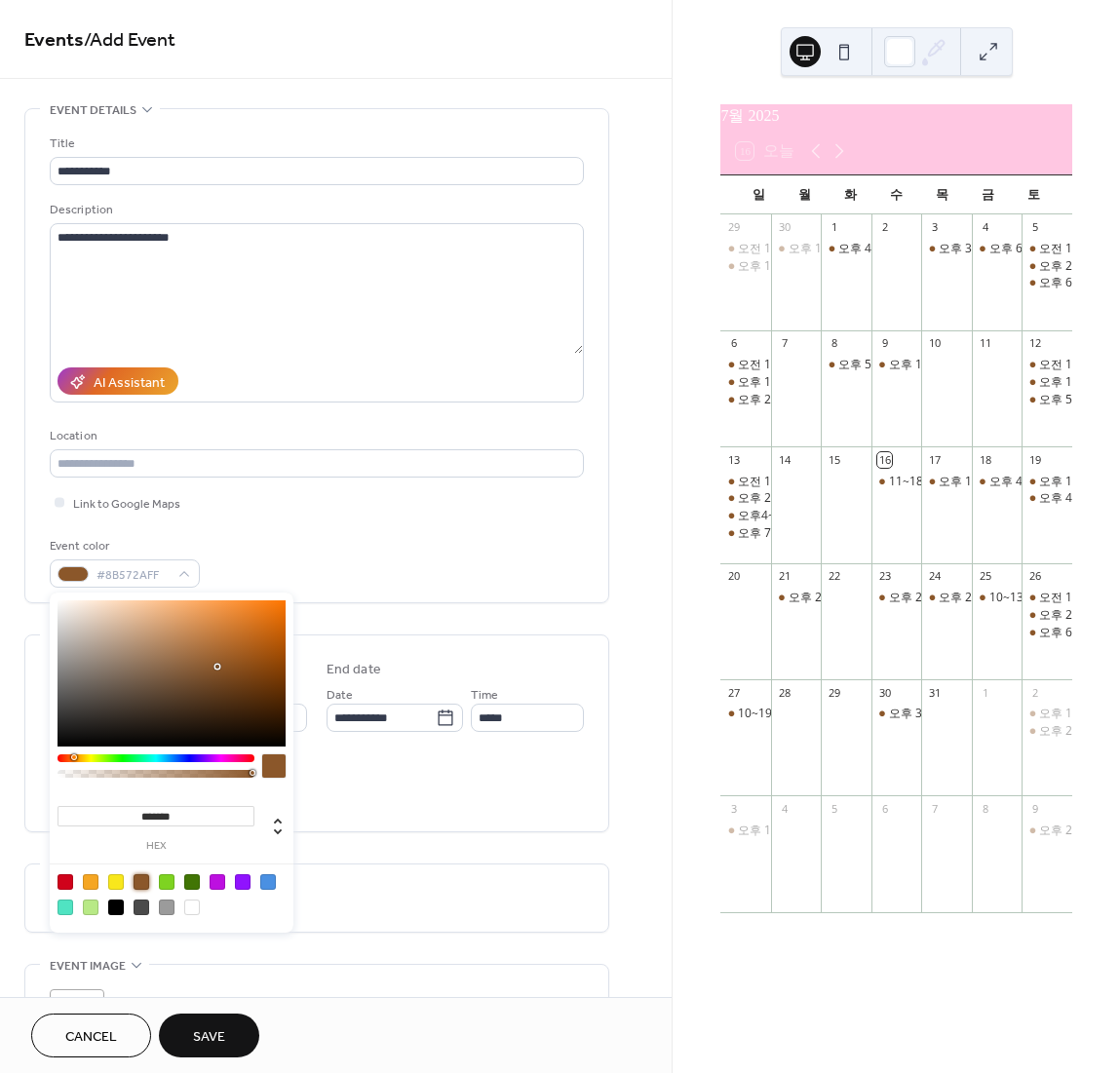 click on "AI Assistant" at bounding box center [317, 381] 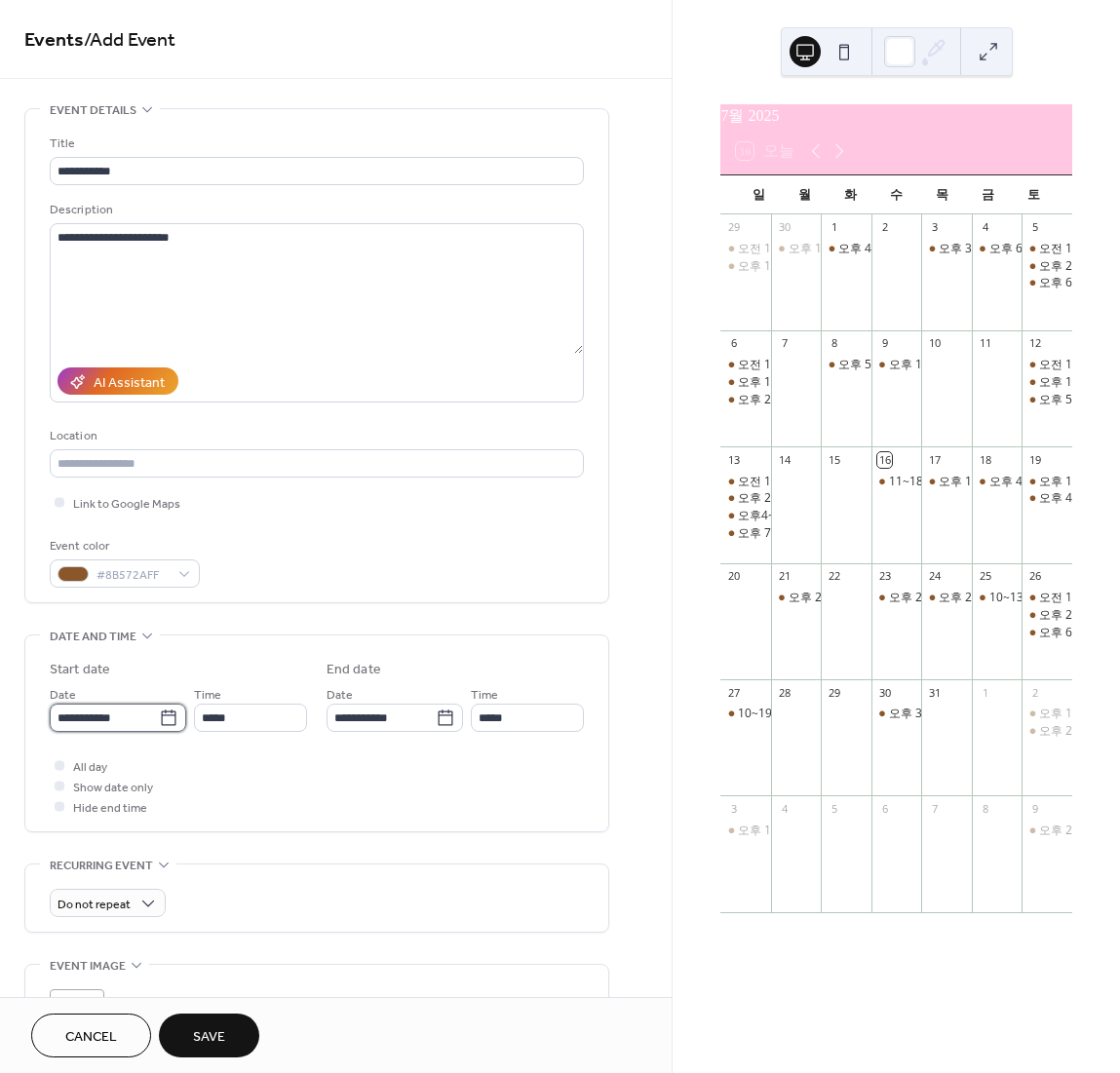 click on "**********" at bounding box center (104, 717) 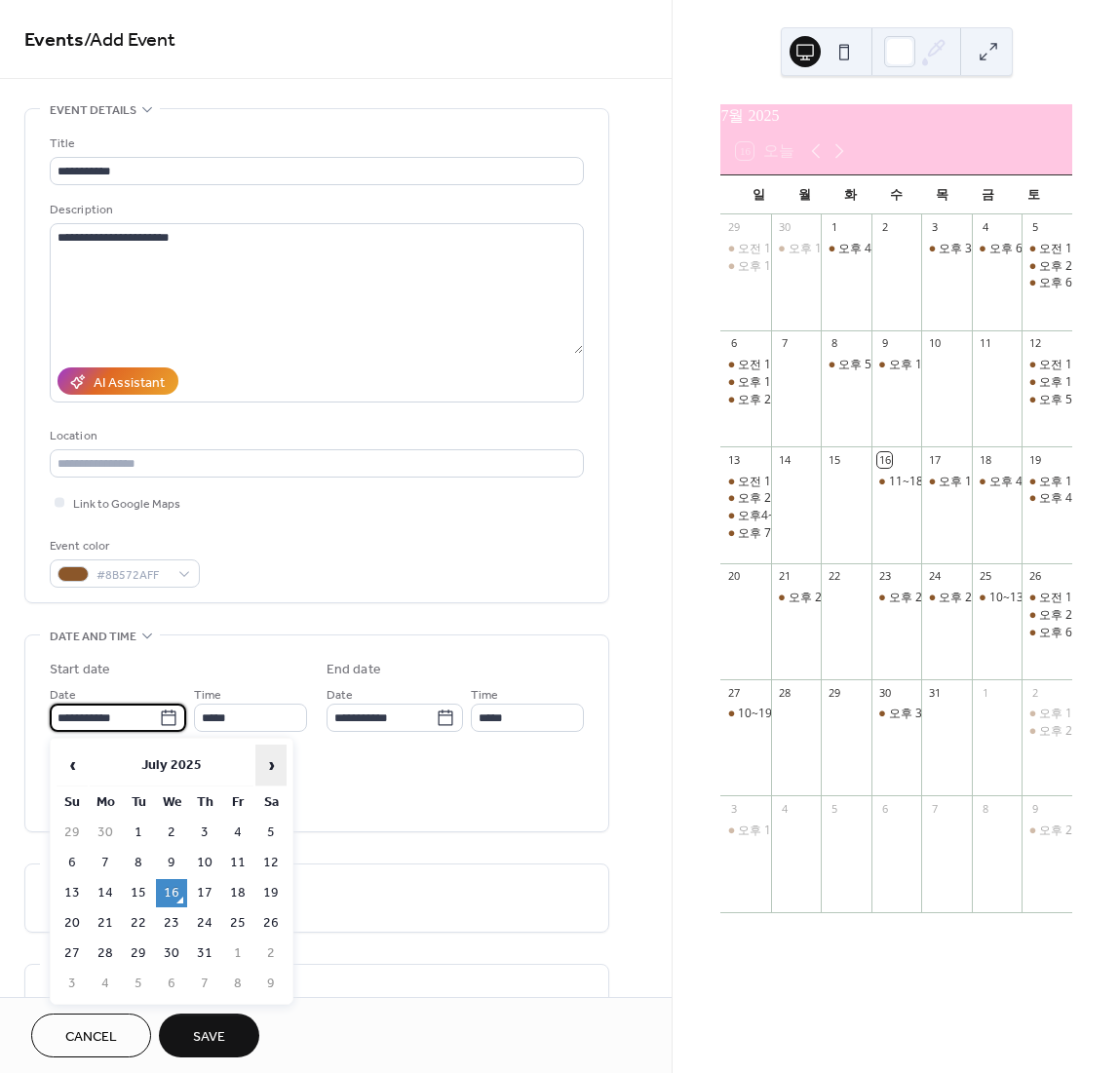 click on "›" at bounding box center [271, 765] 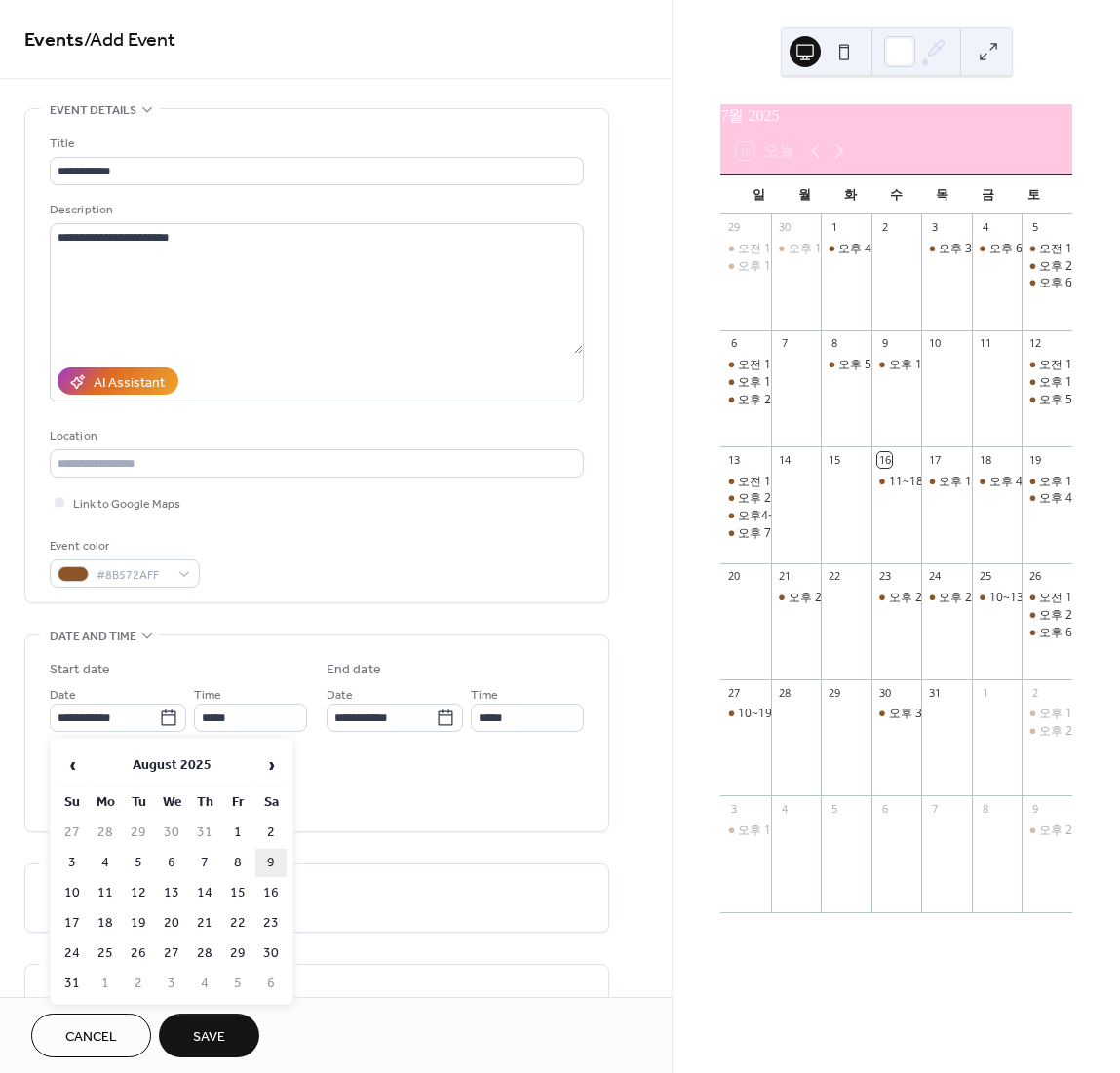 click on "9" at bounding box center (271, 862) 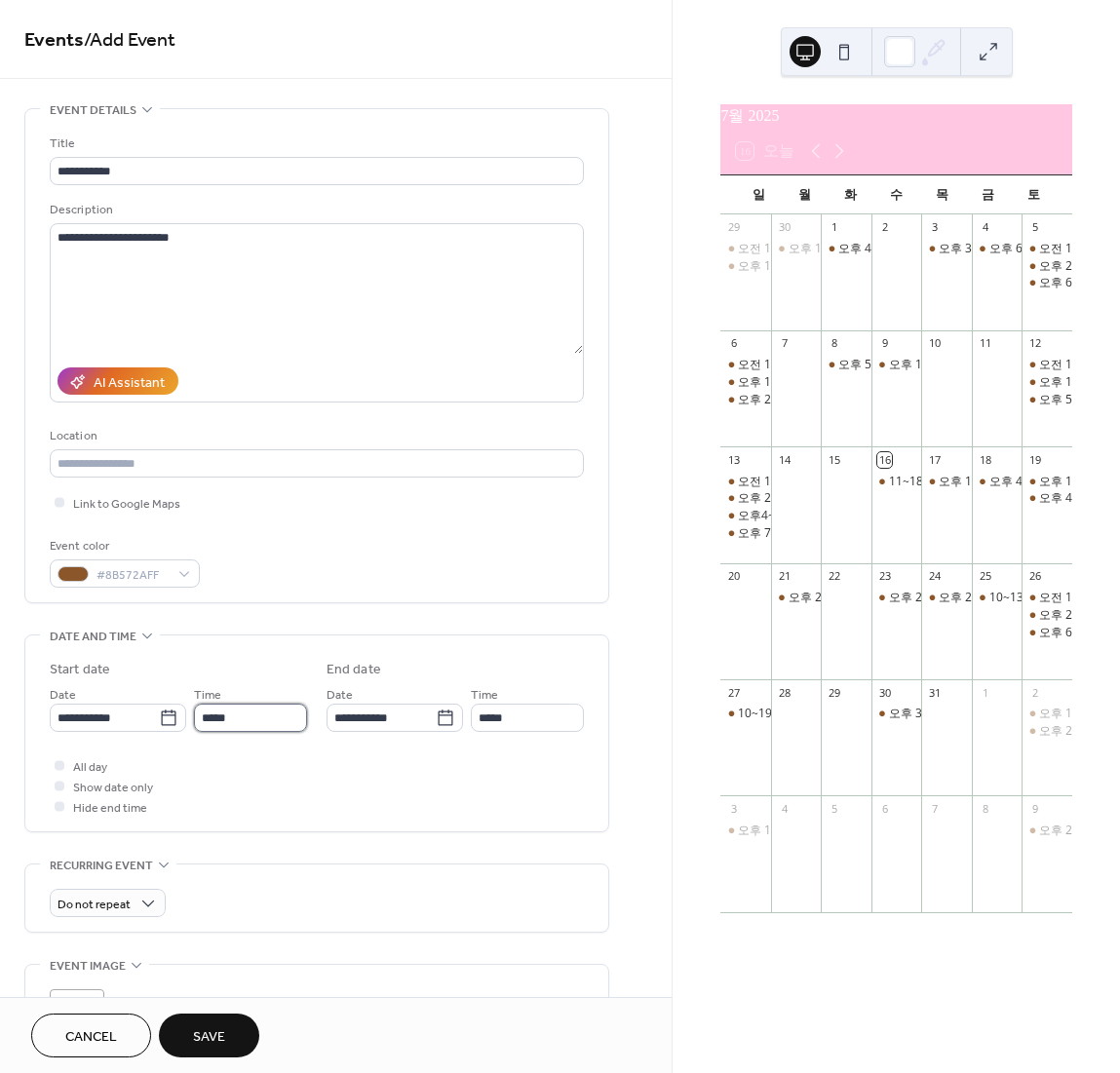 click on "*****" at bounding box center [251, 717] 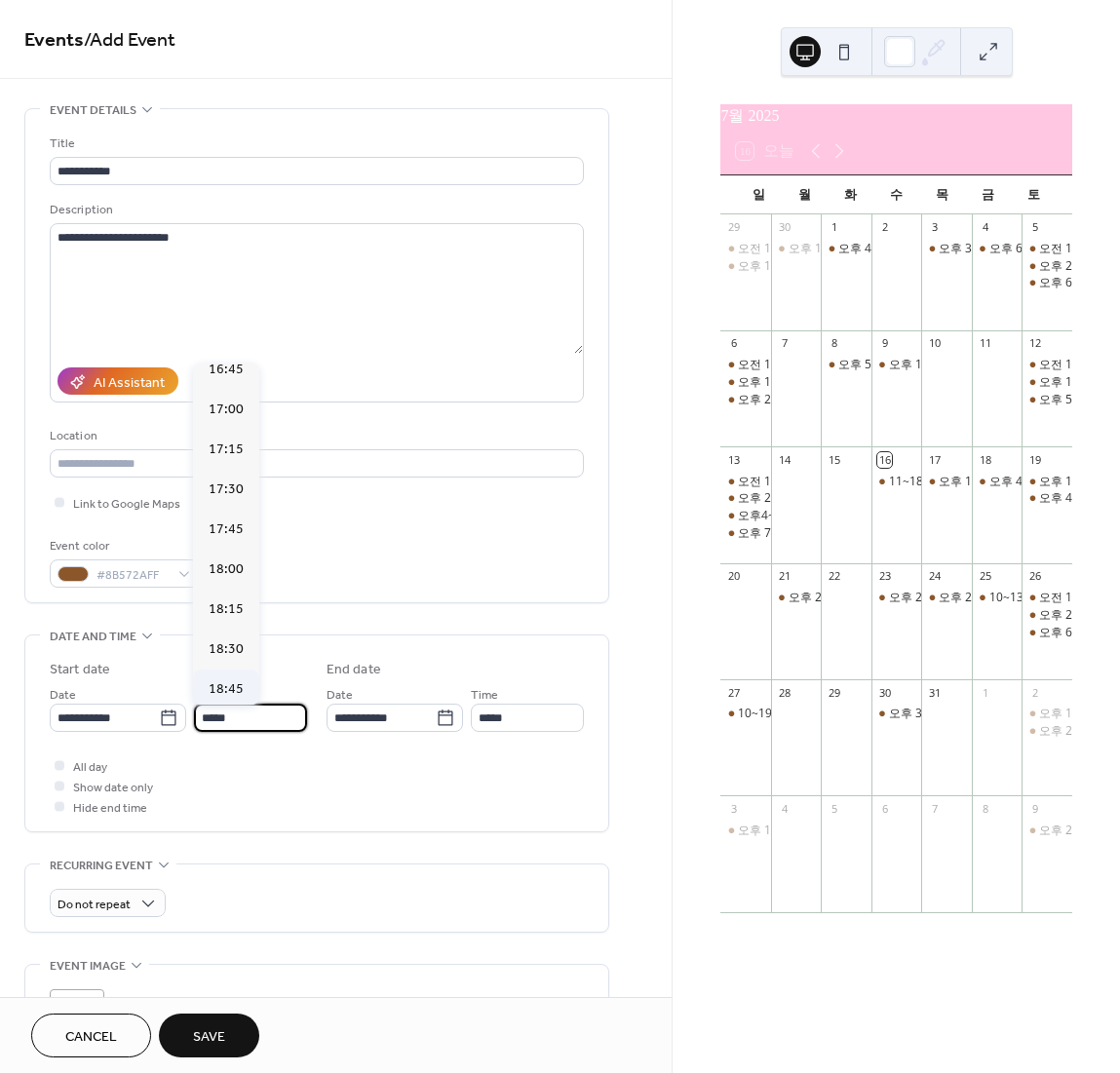 scroll, scrollTop: 2698, scrollLeft: 0, axis: vertical 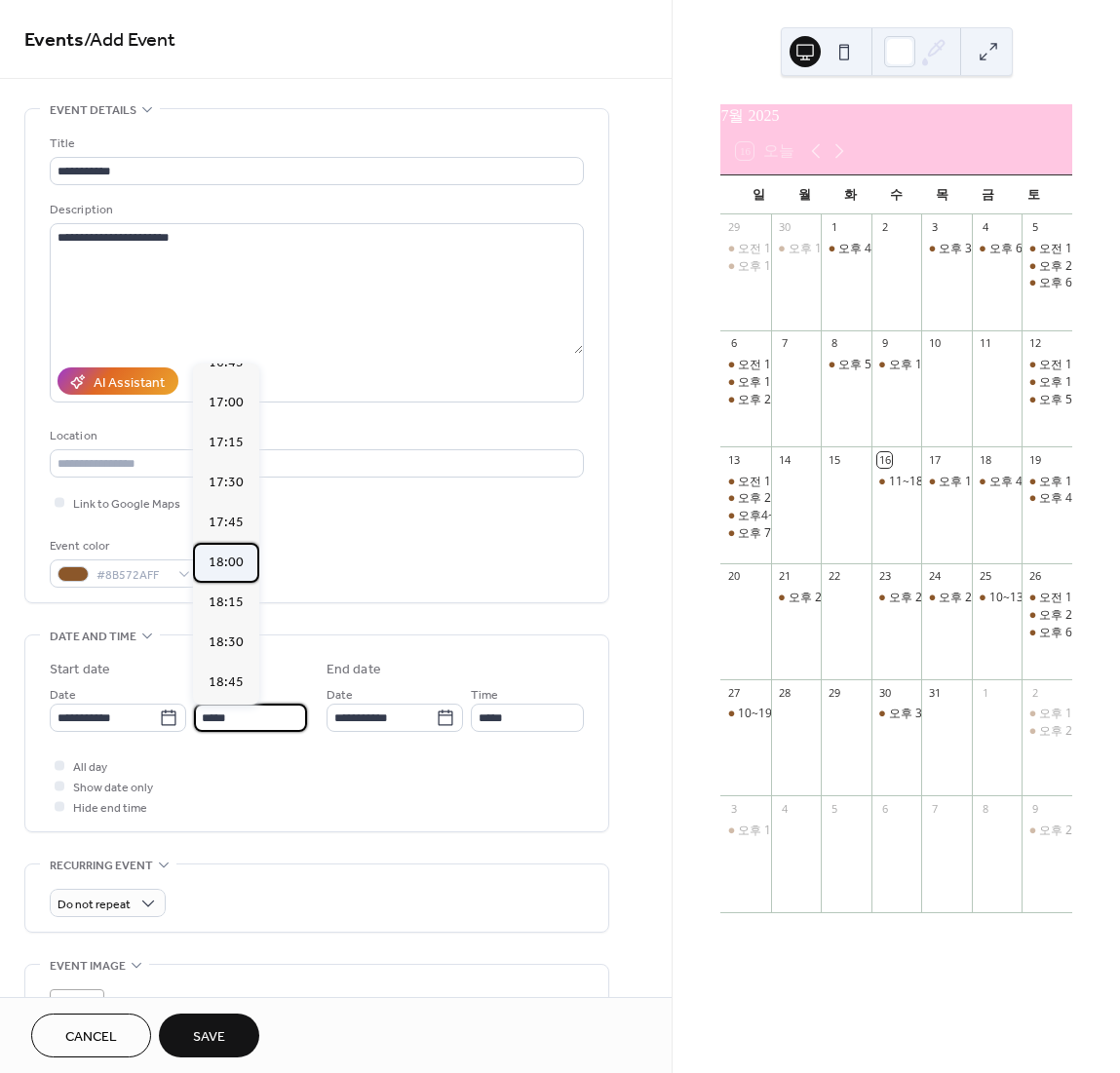click on "18:00" at bounding box center [226, 562] 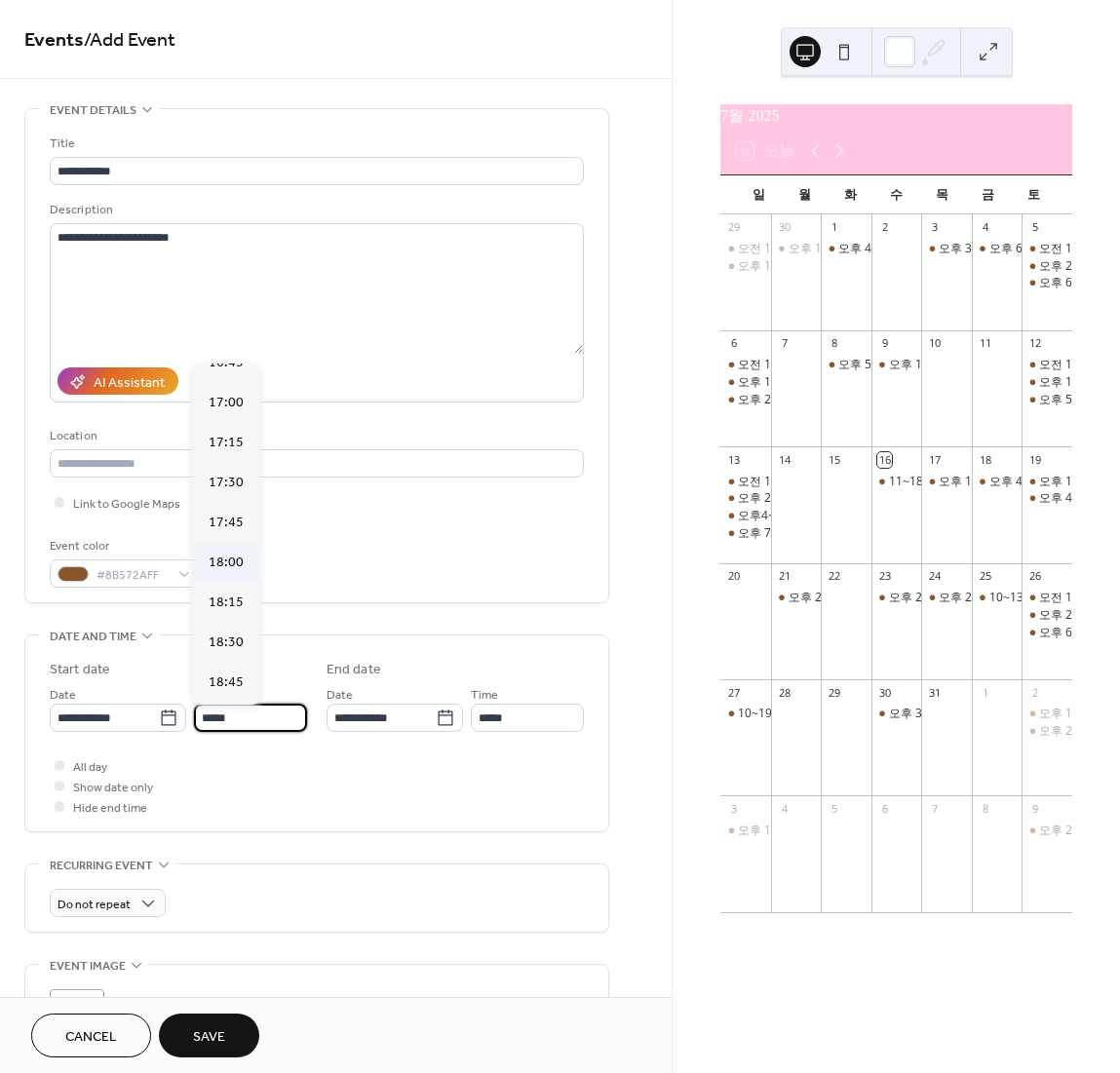 type on "*****" 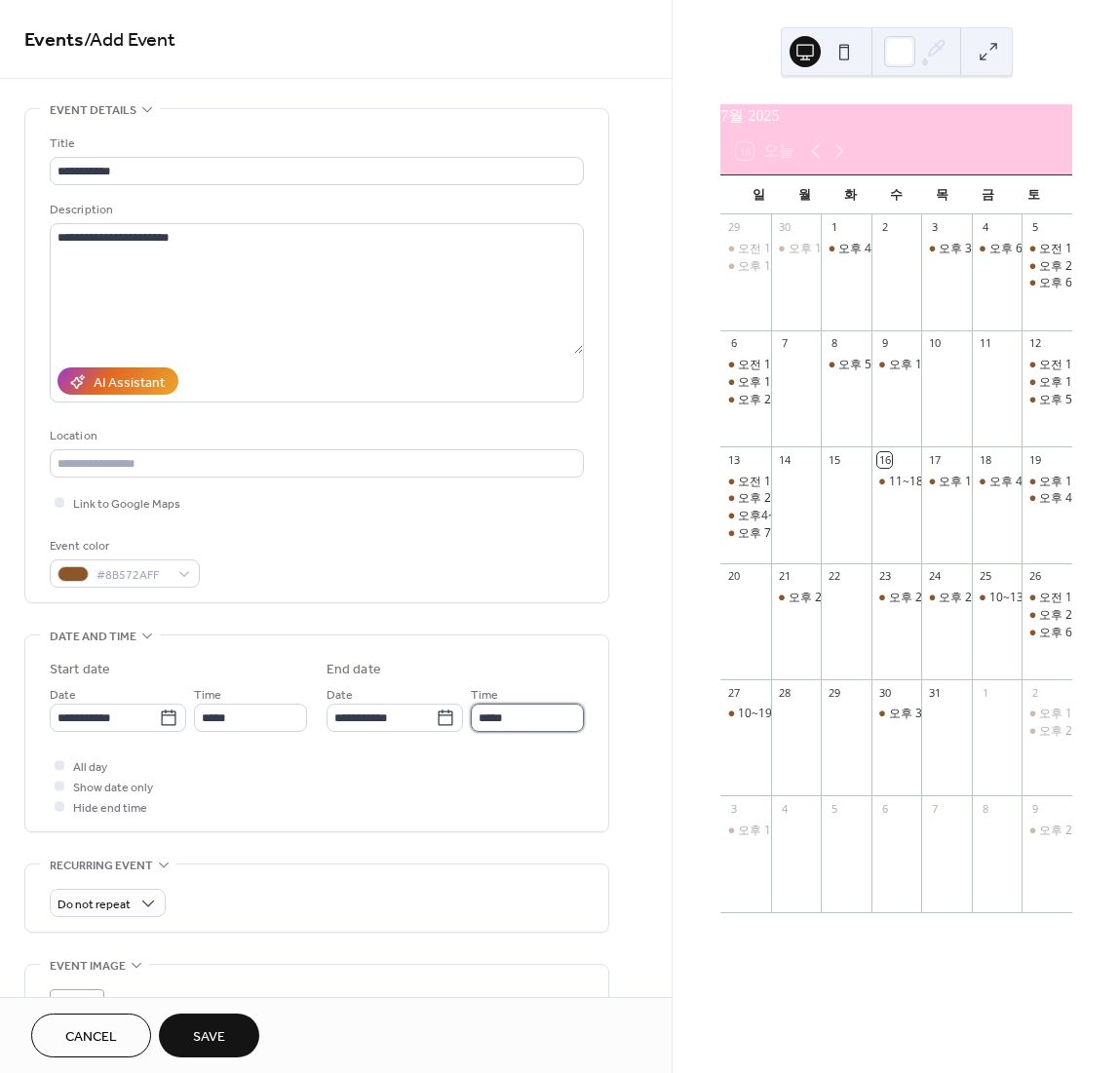 click on "*****" at bounding box center (527, 717) 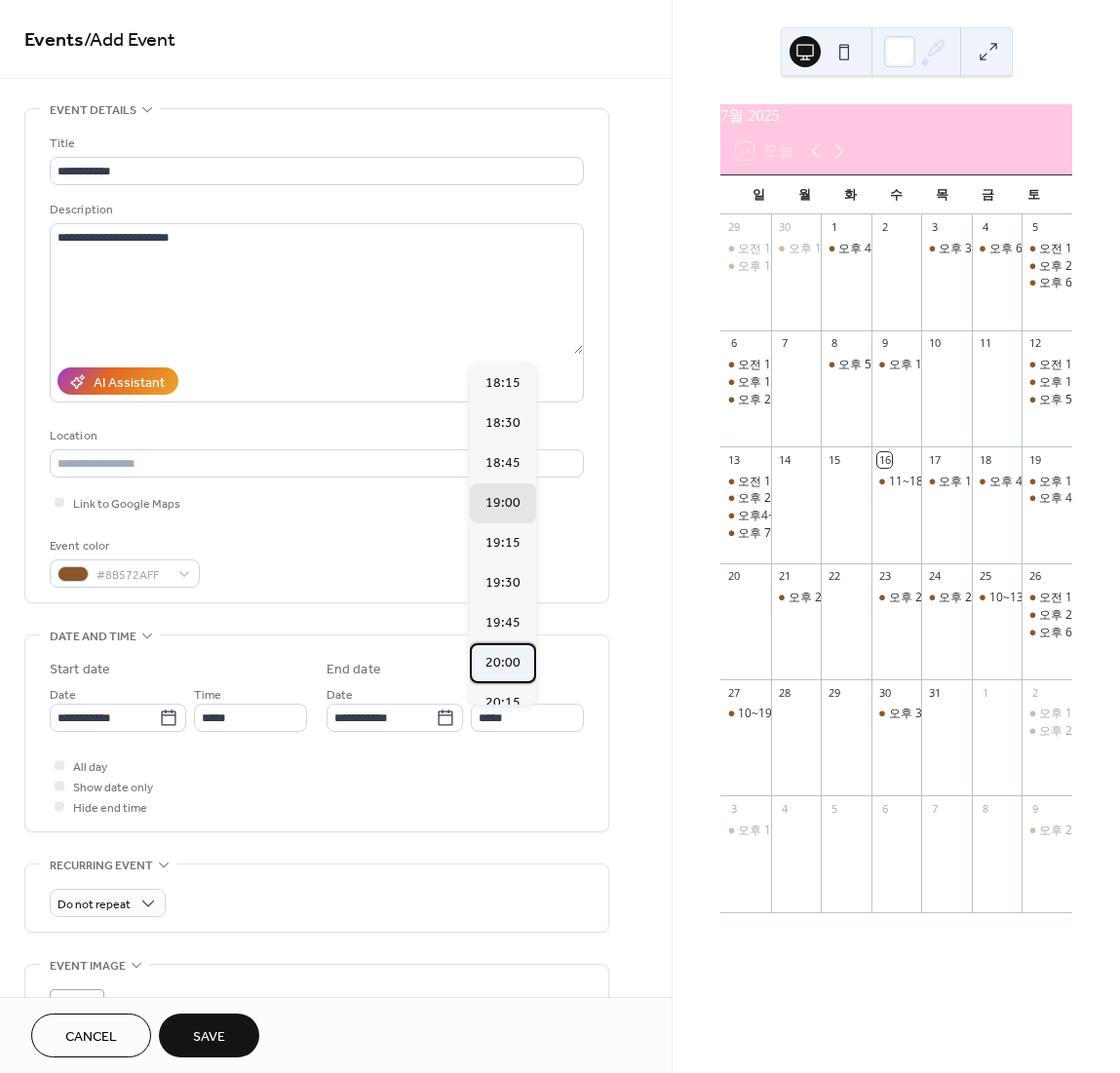 click on "20:00" at bounding box center (503, 663) 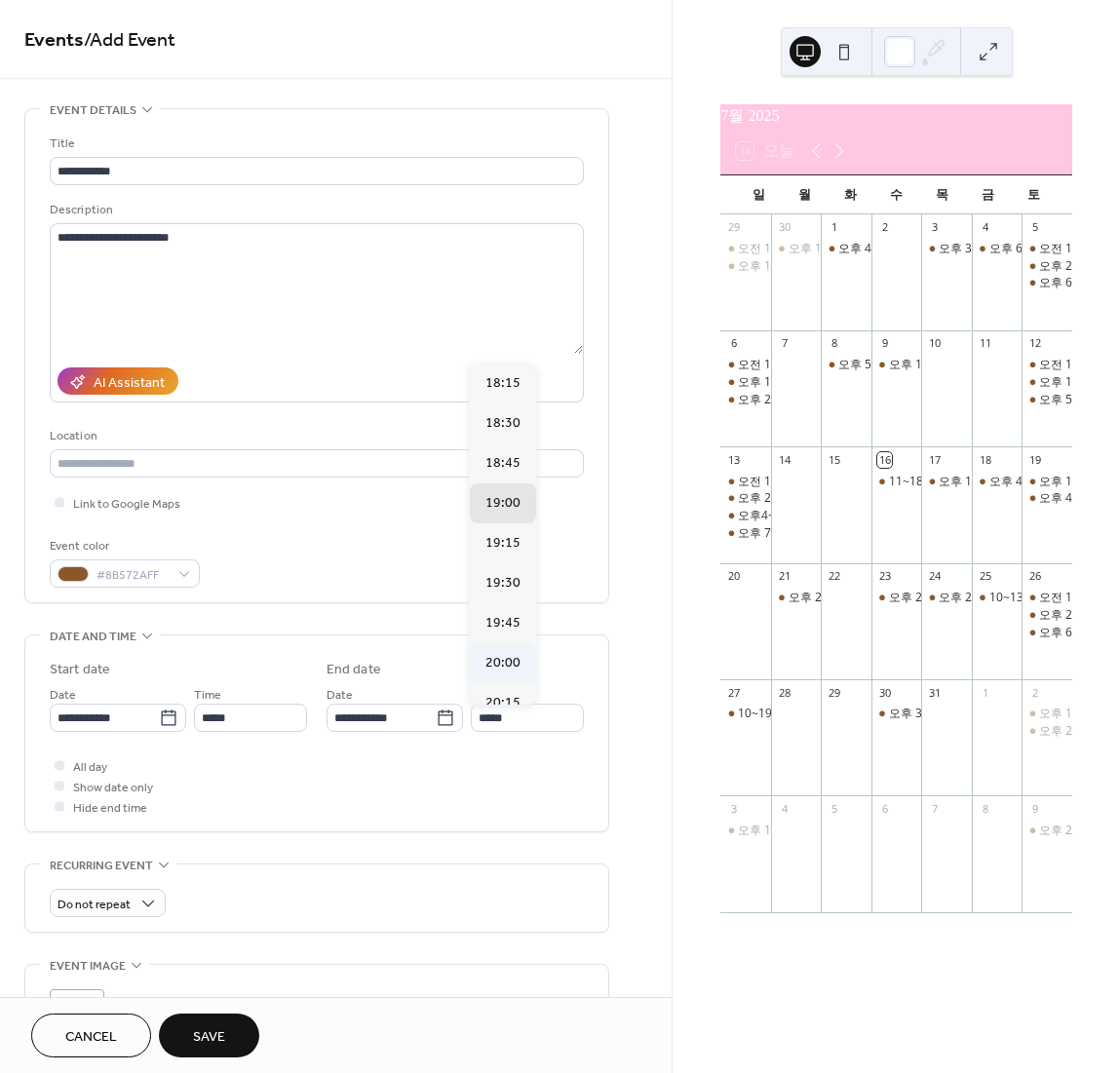 type on "*****" 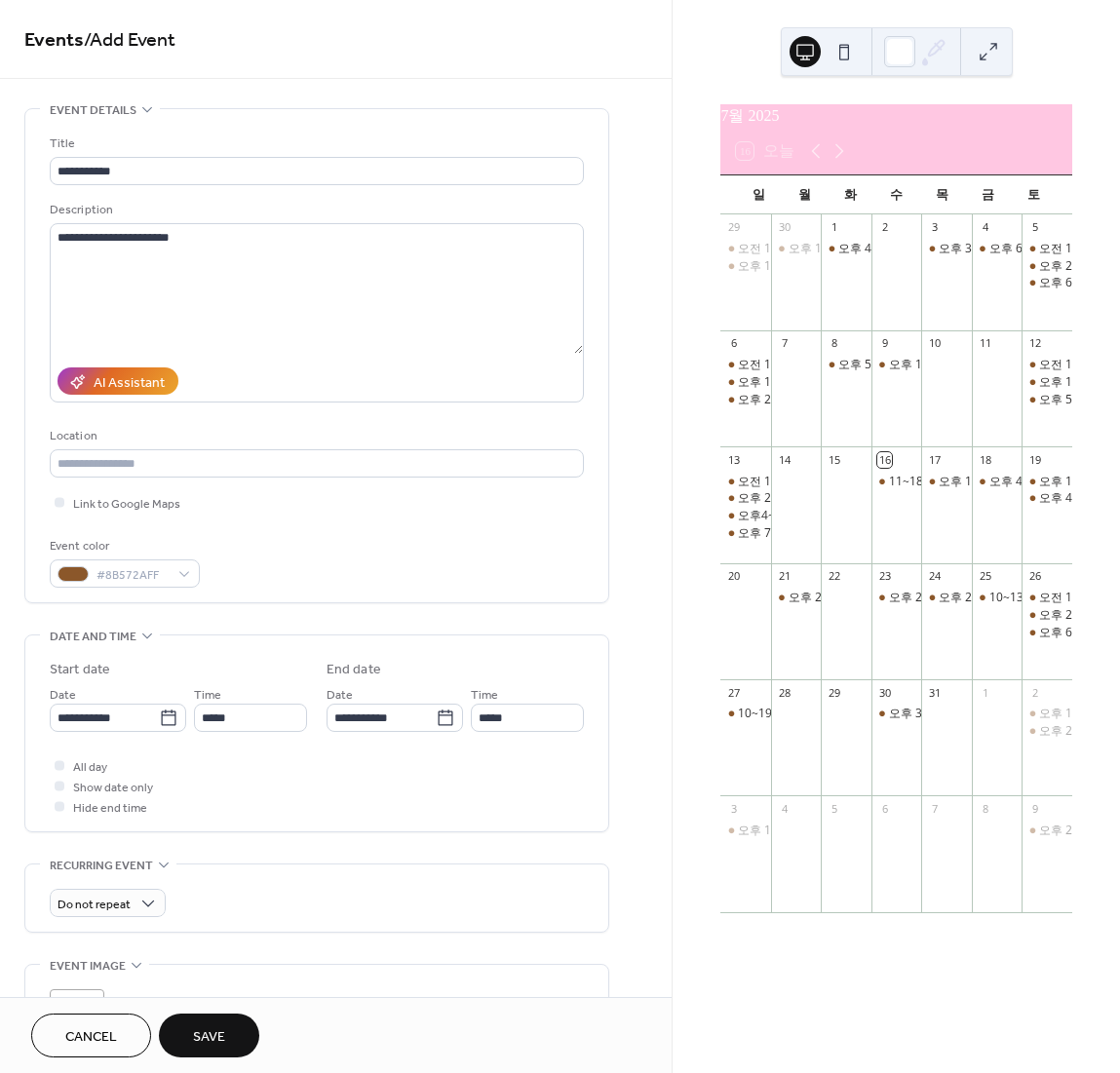 click on "Save" at bounding box center (209, 1035) 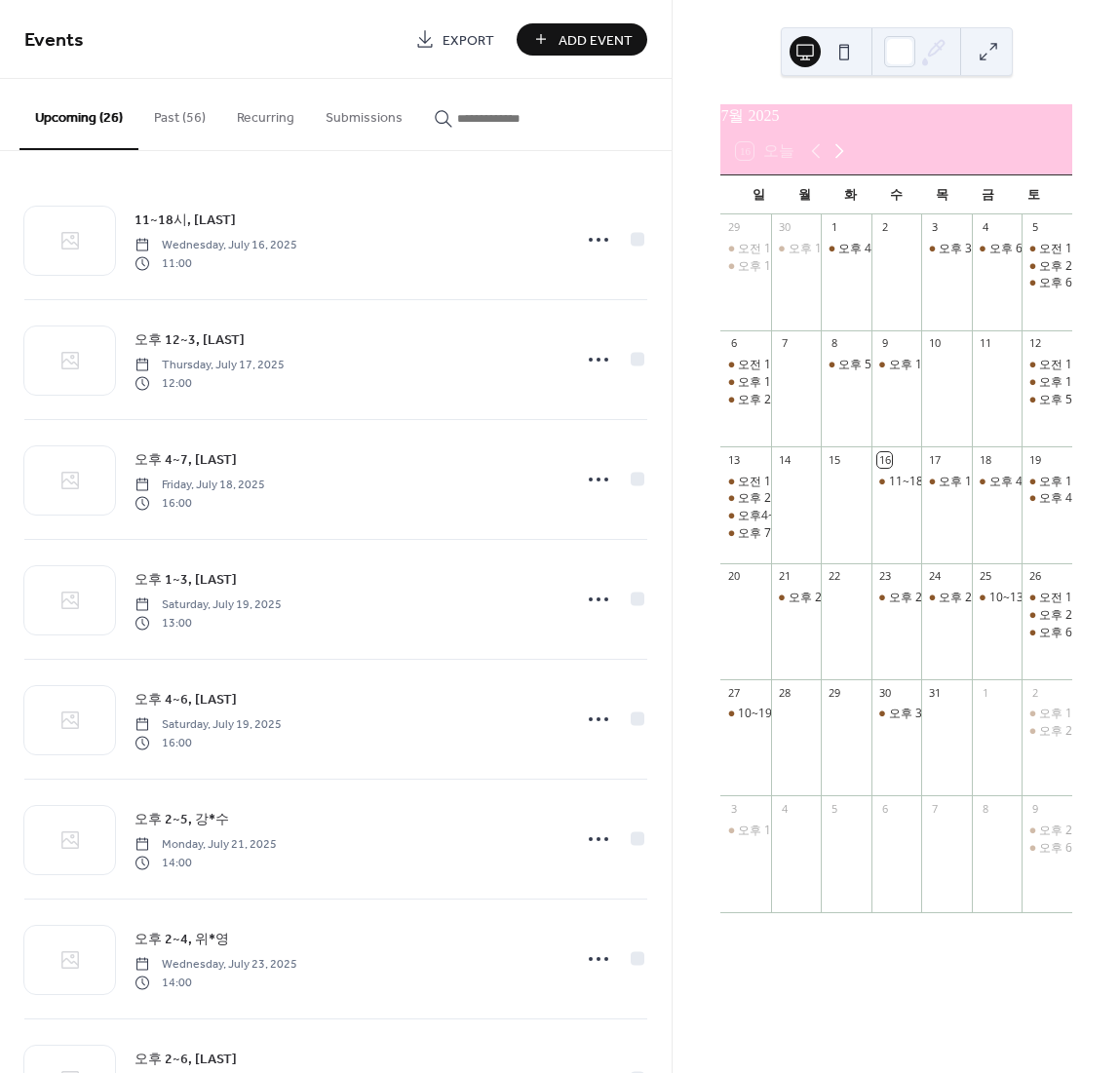 click 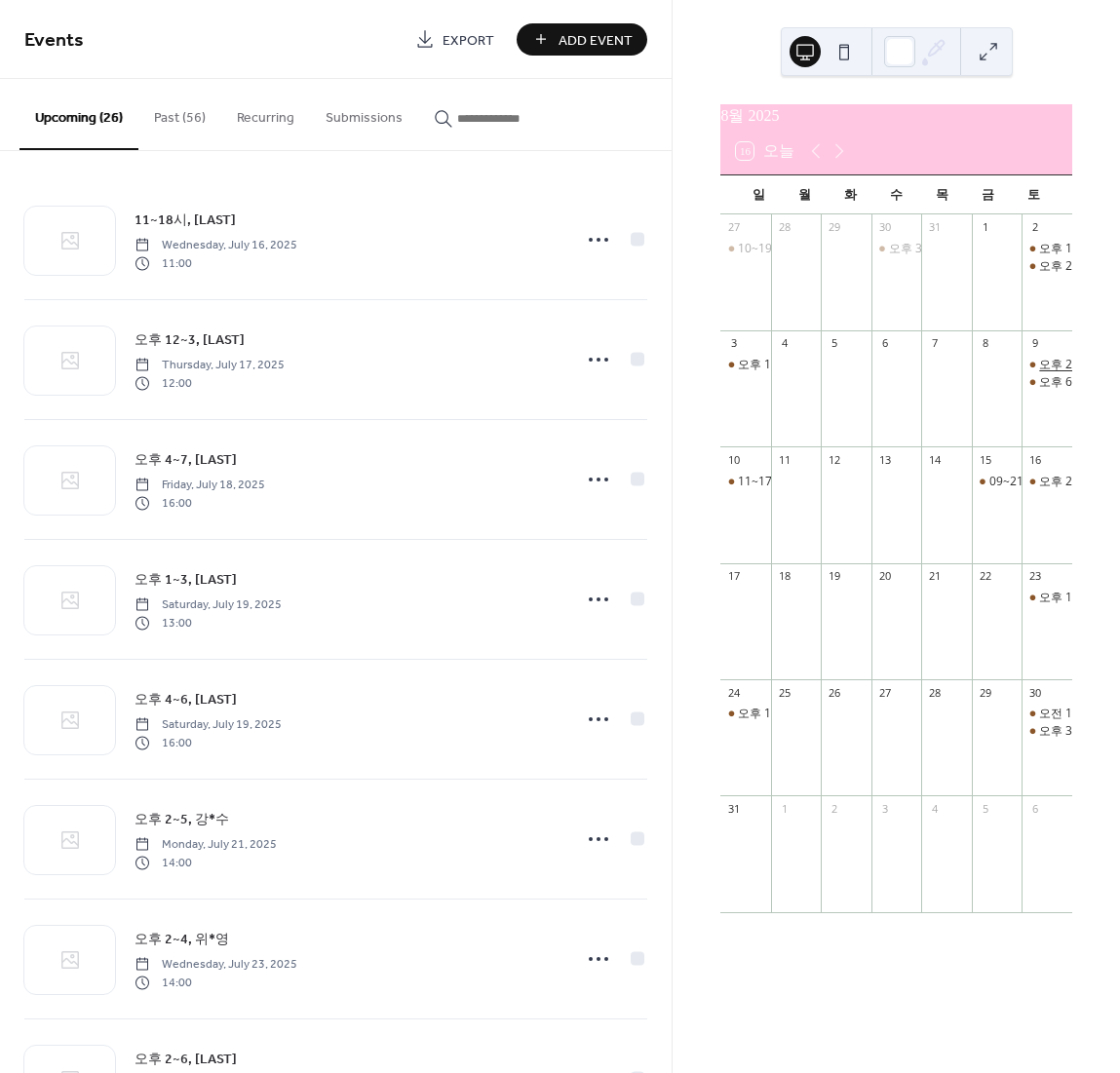 click on "오후 2~6, 박*미" at bounding box center [1083, 364] 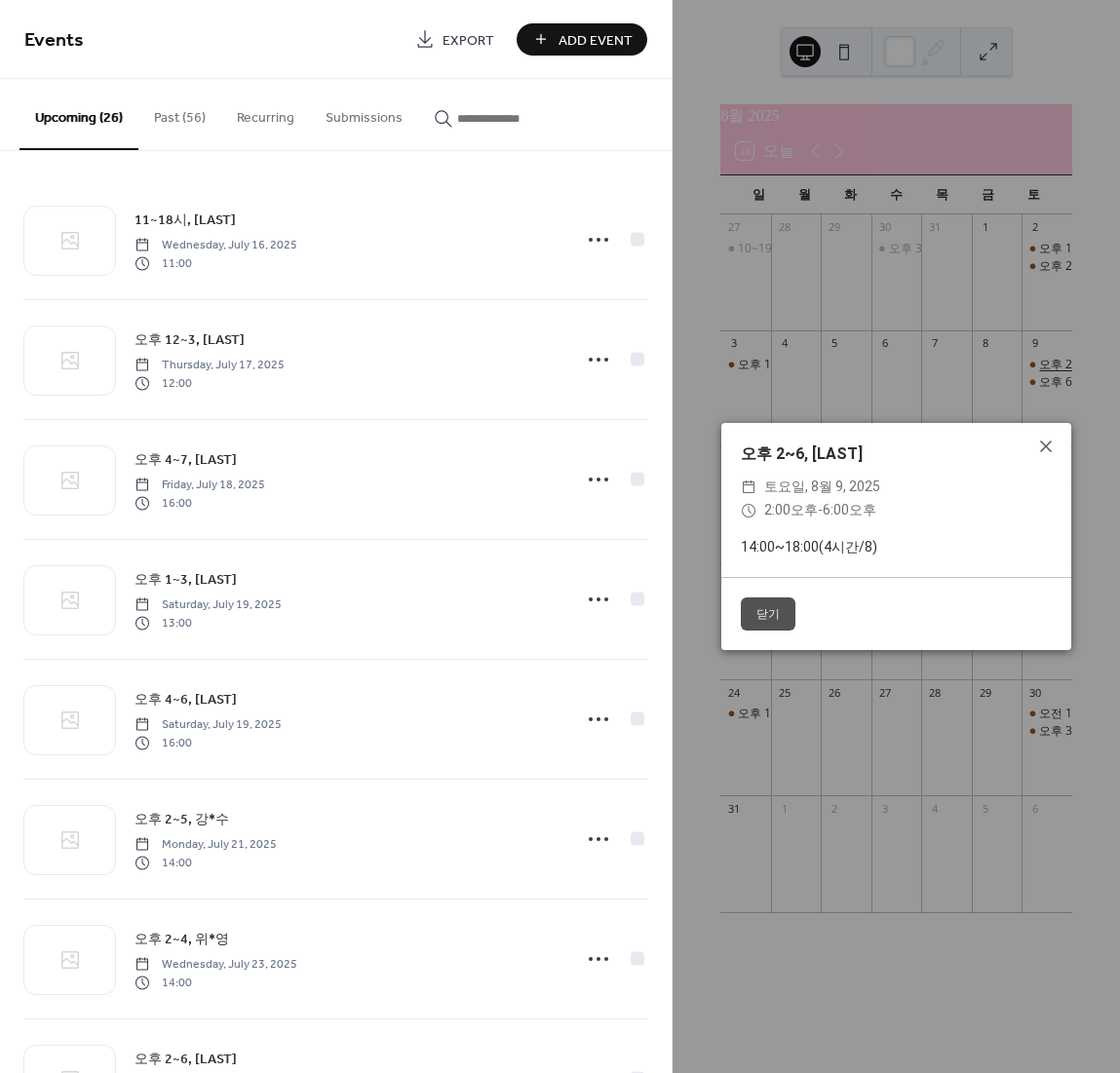 click on "오후 2~6, 박*미 ​ 토요일, 8월 9, 2025 ​ 2:00오후 - 6:00오후 14:00~18:00(4시간/8) 닫기" at bounding box center (896, 536) 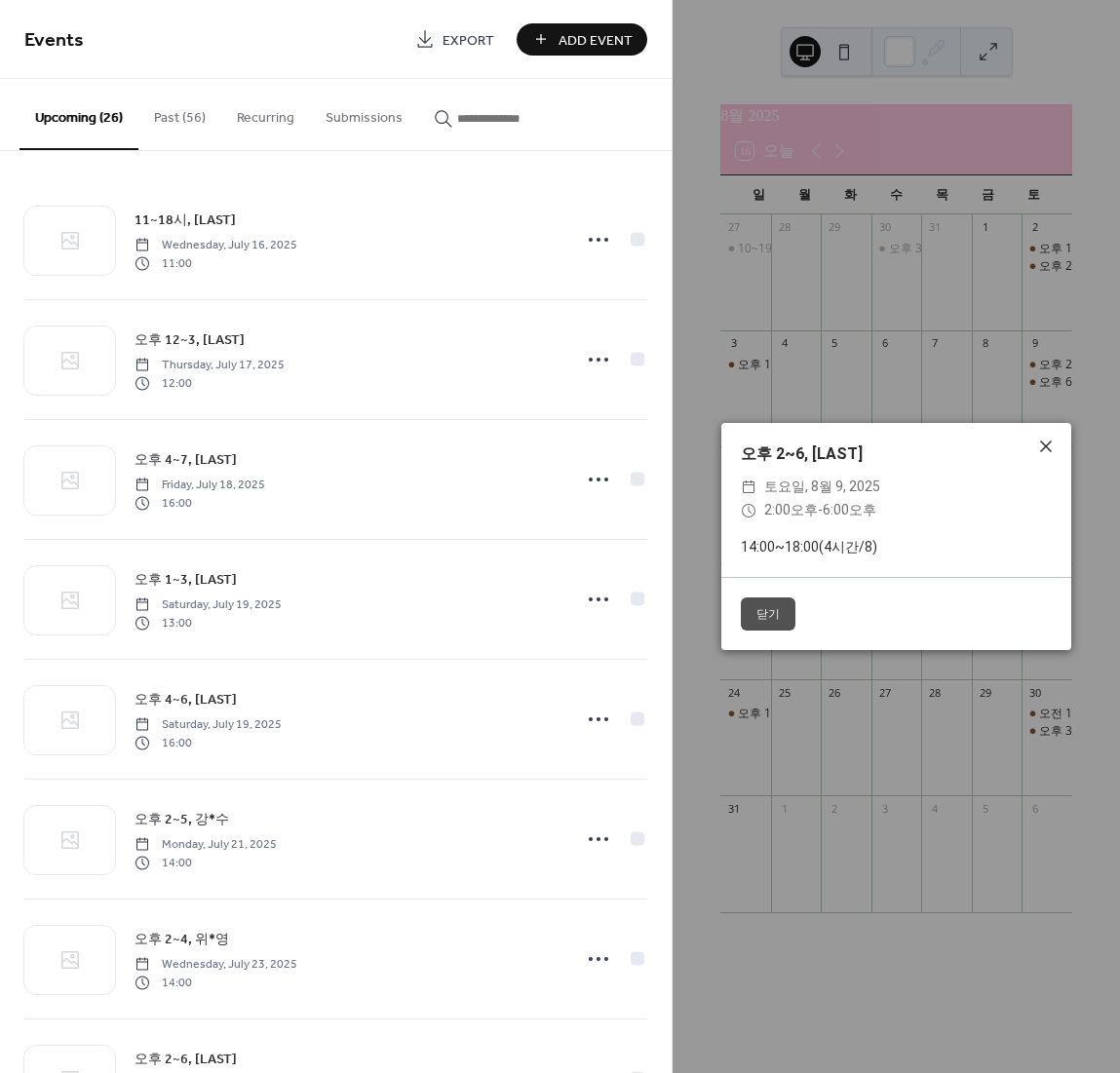 click 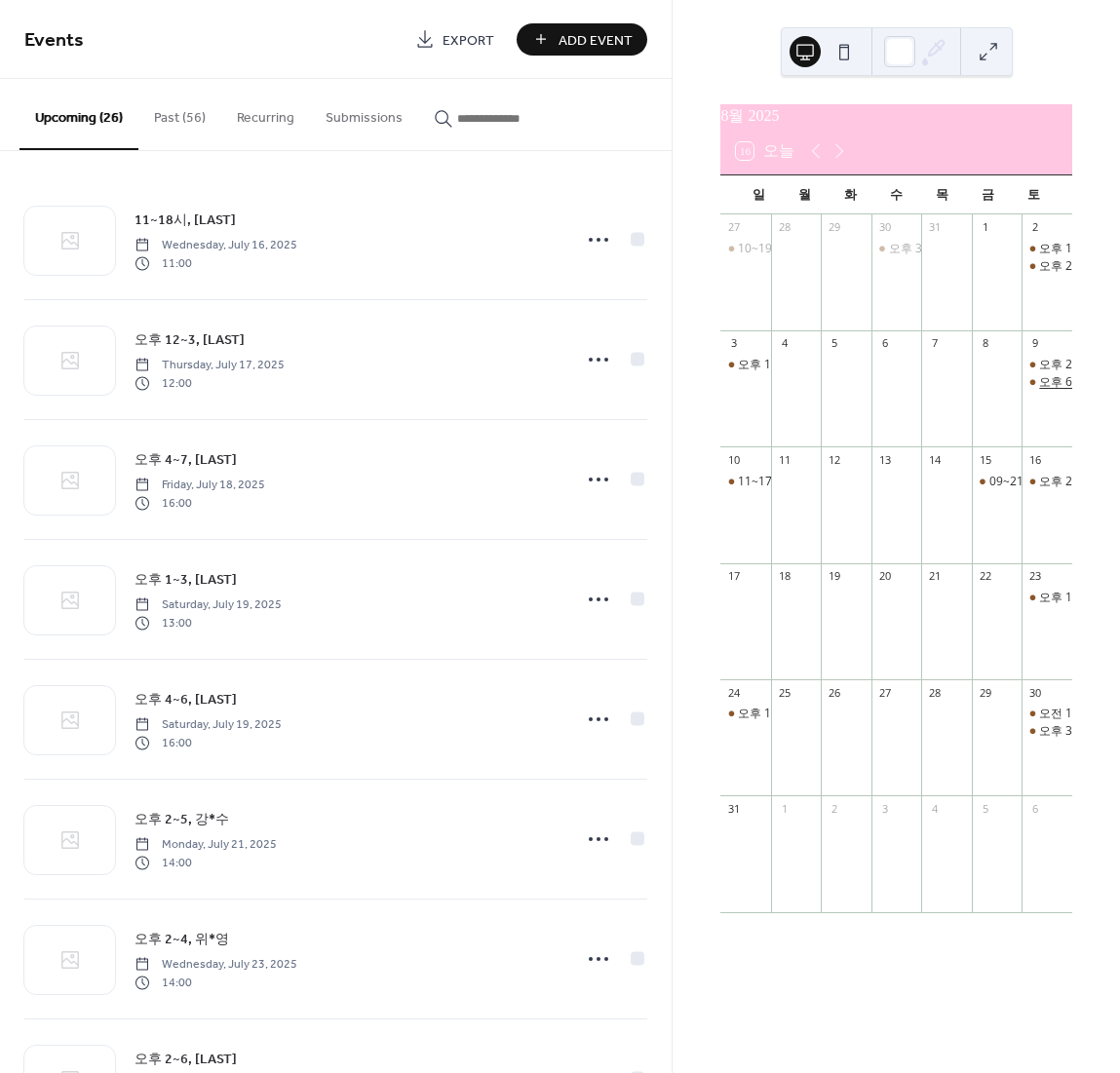 click on "오후 6~8, 박*영" at bounding box center (1083, 382) 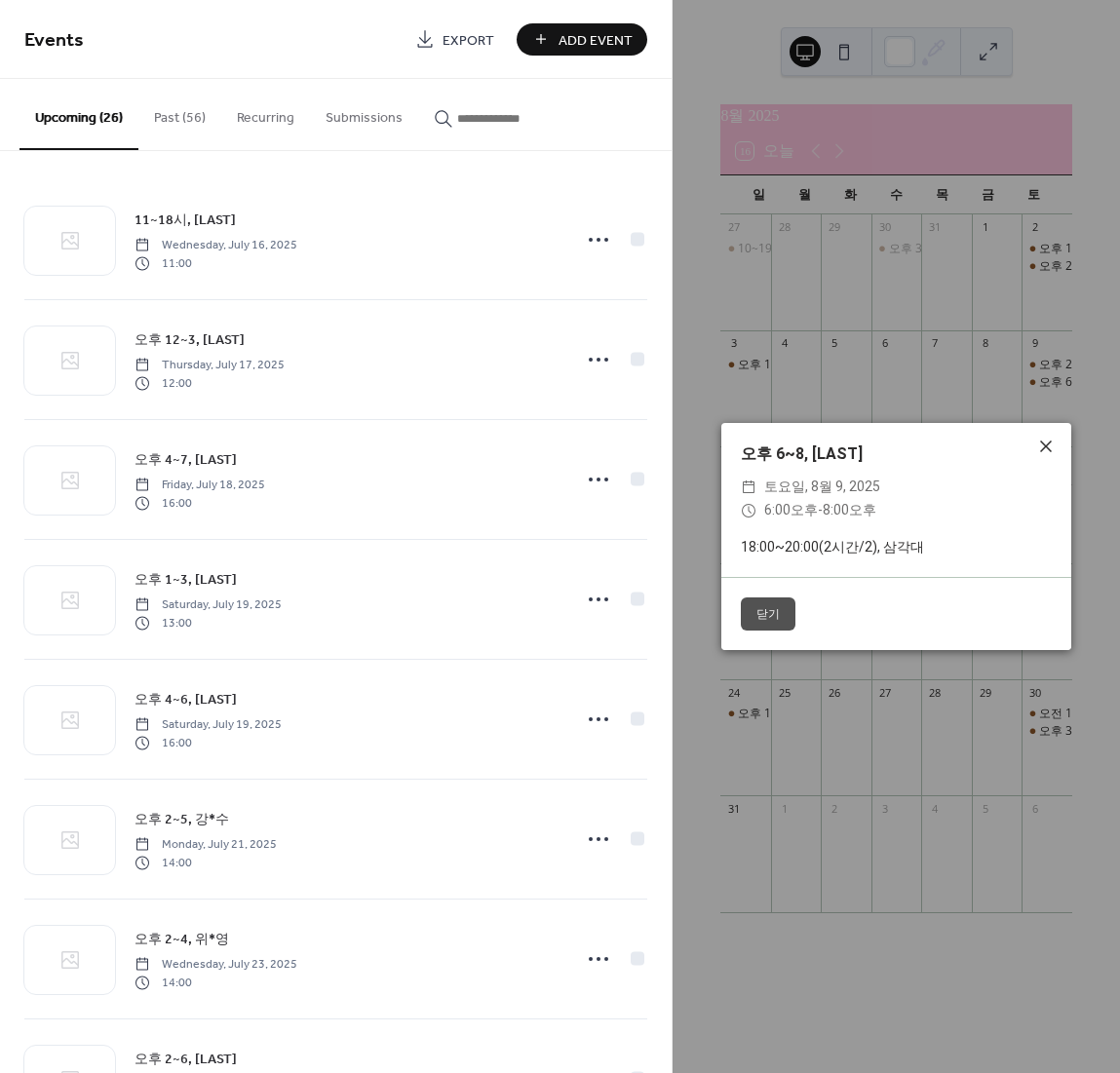 click 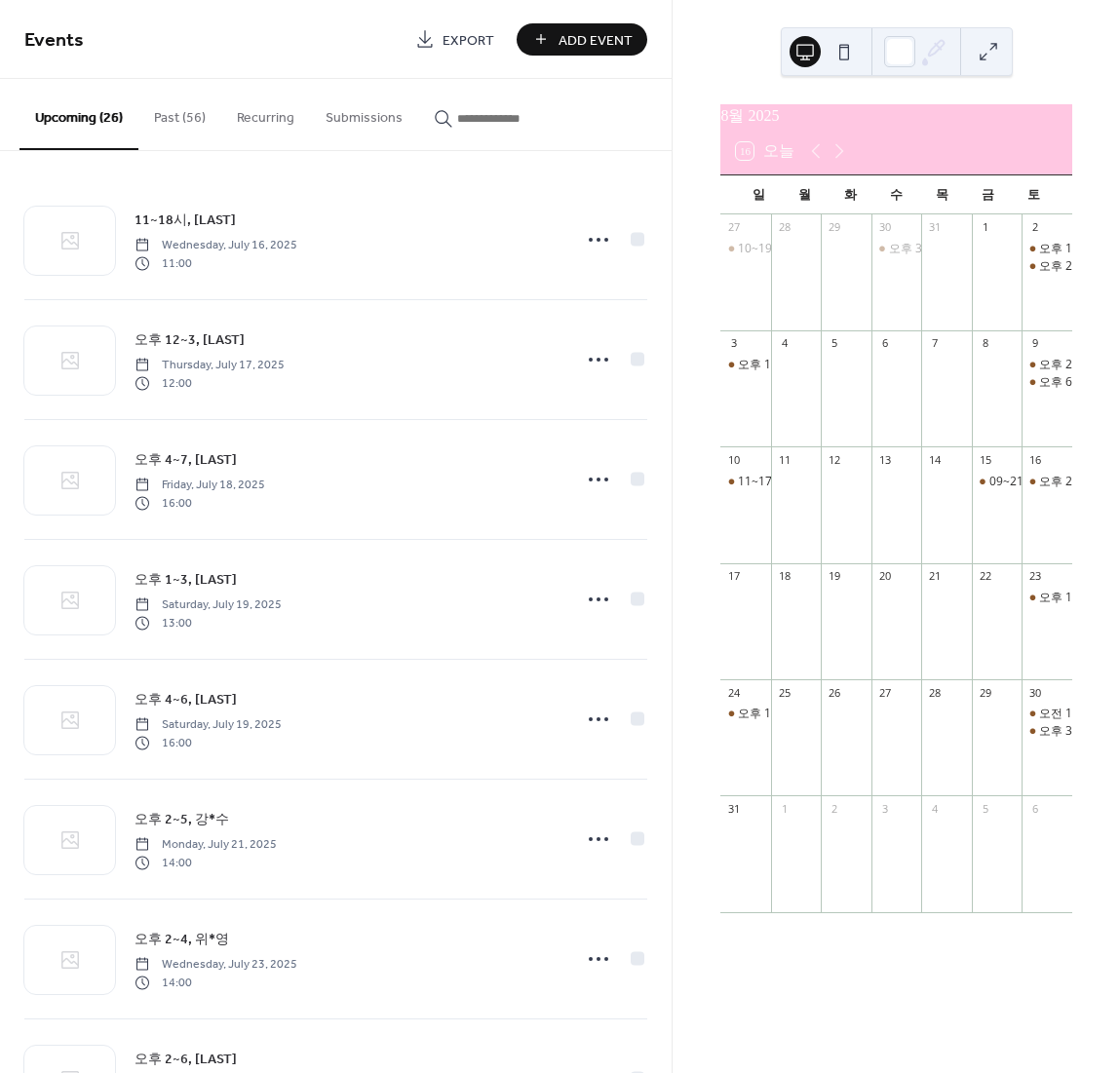 click on "Events Export Add Event" at bounding box center [335, 39] 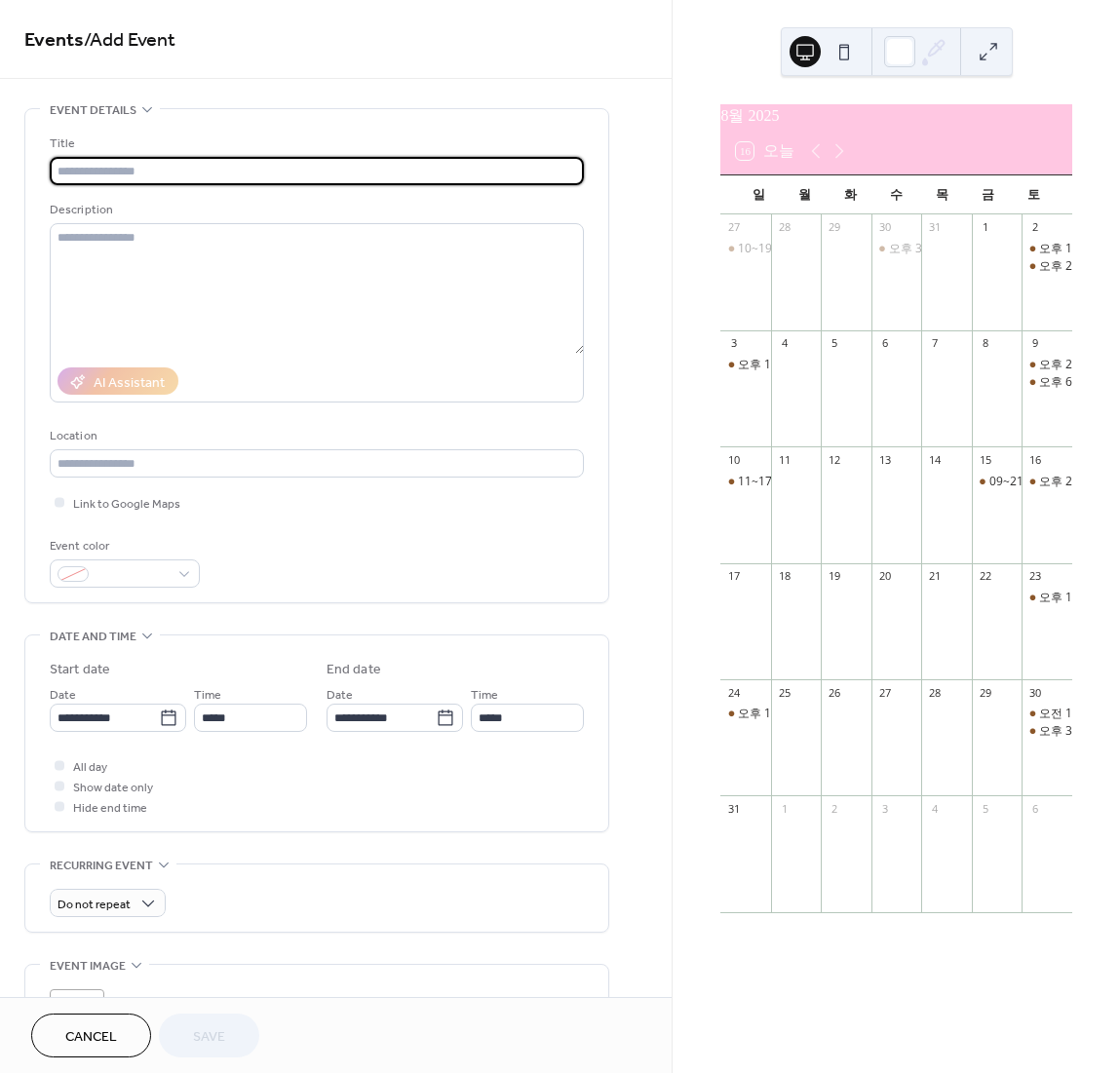 click on "Title" at bounding box center (317, 159) 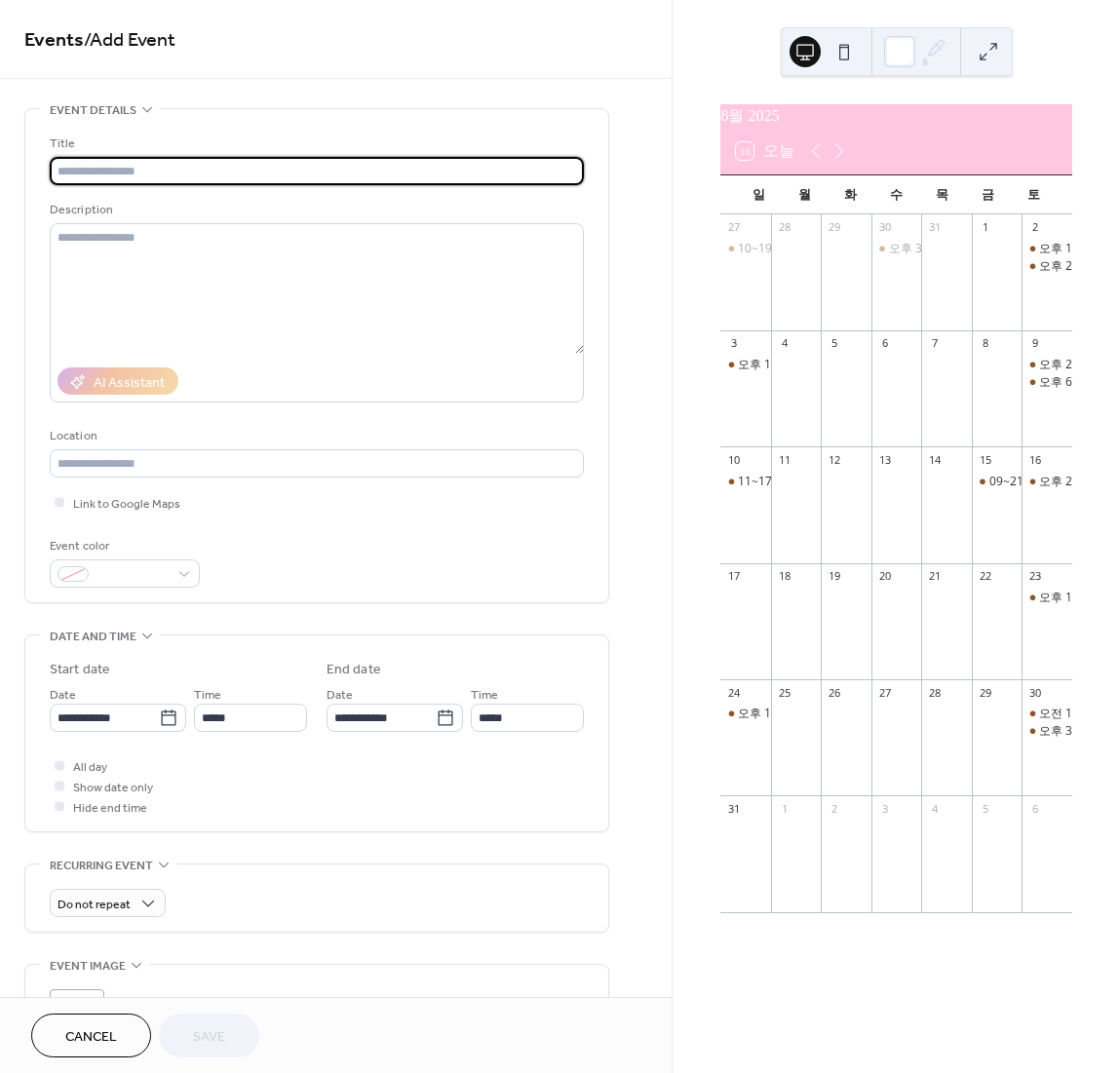 type on "*" 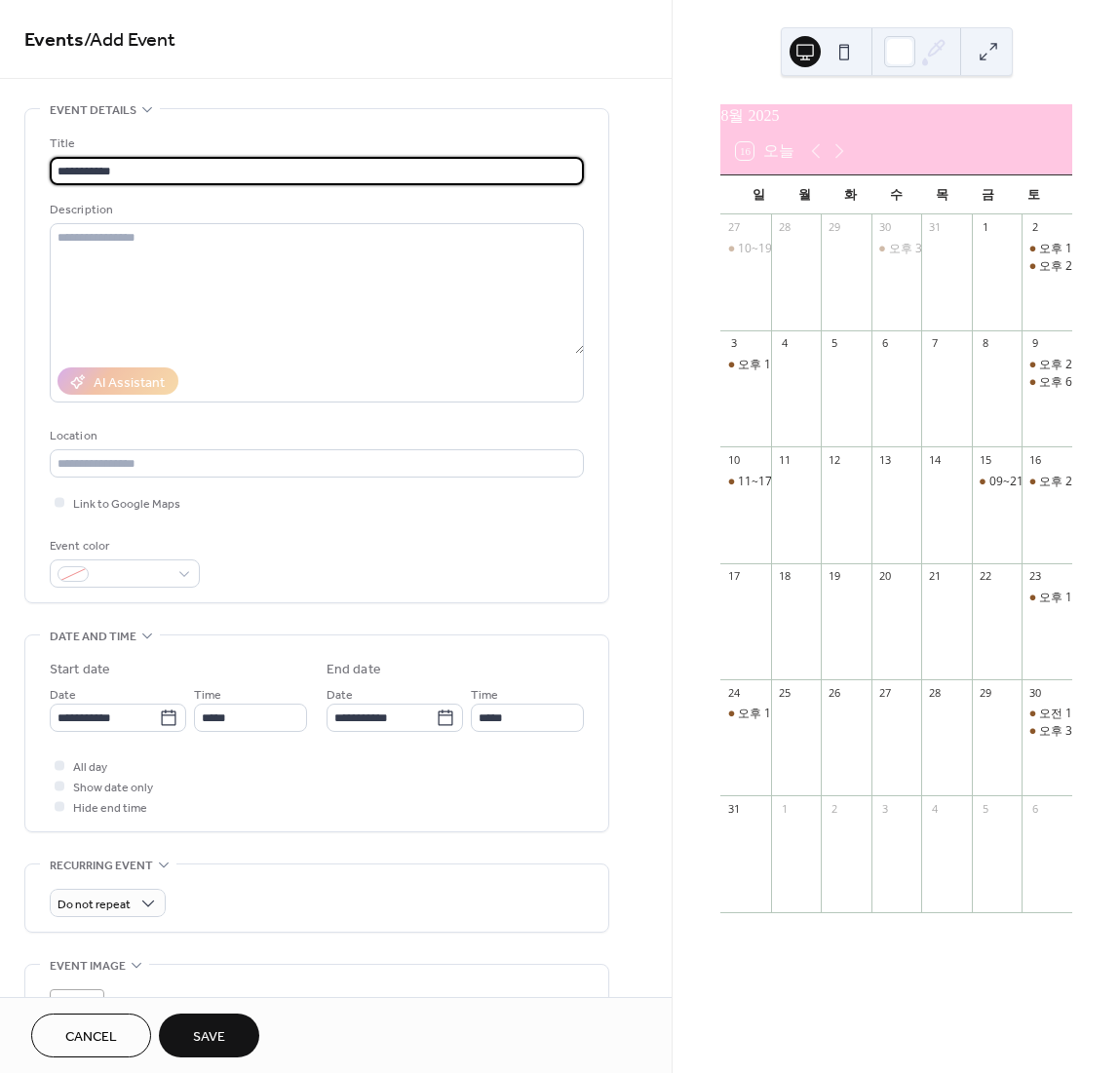 type on "**********" 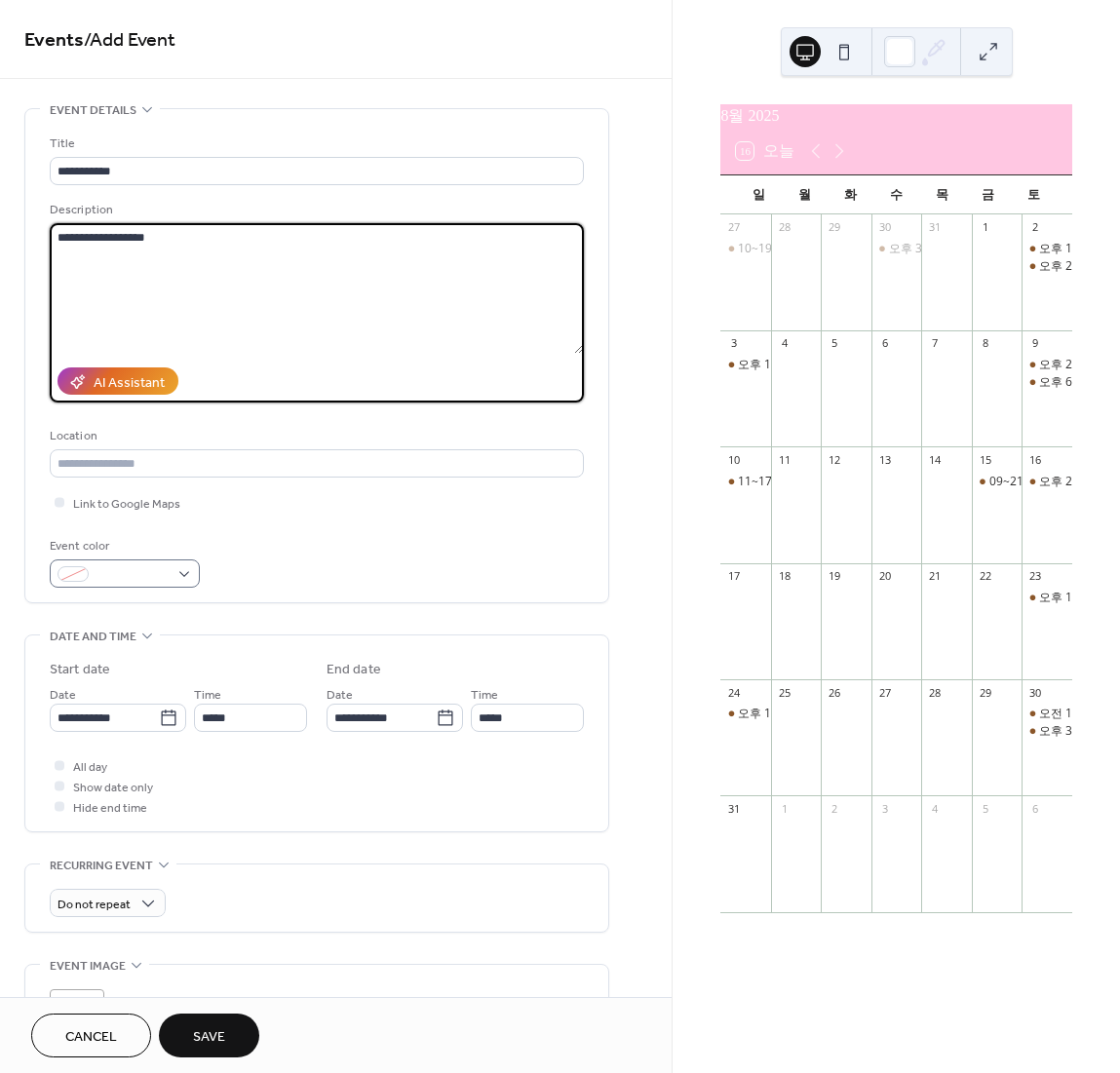 type on "**********" 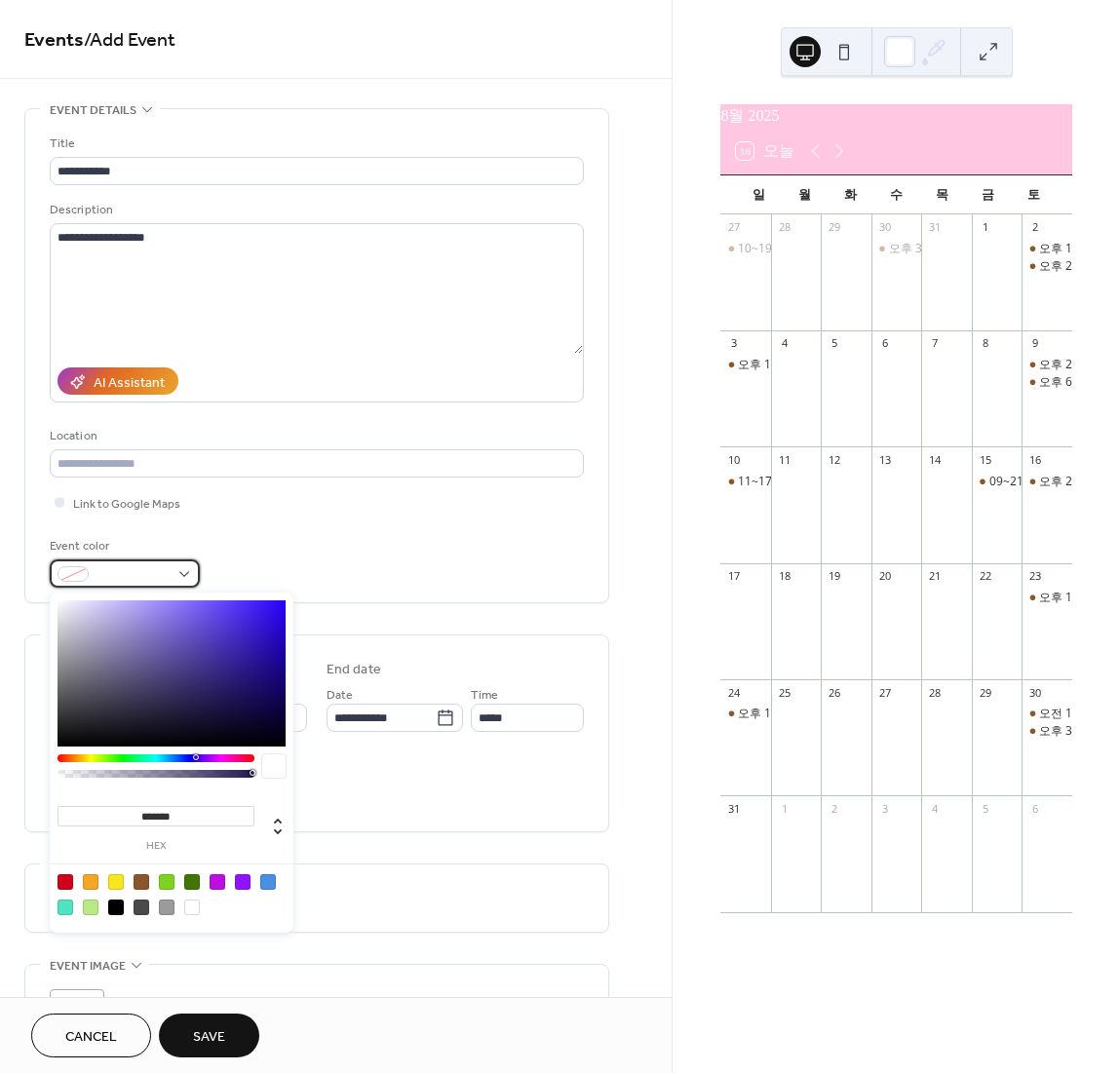click at bounding box center (125, 573) 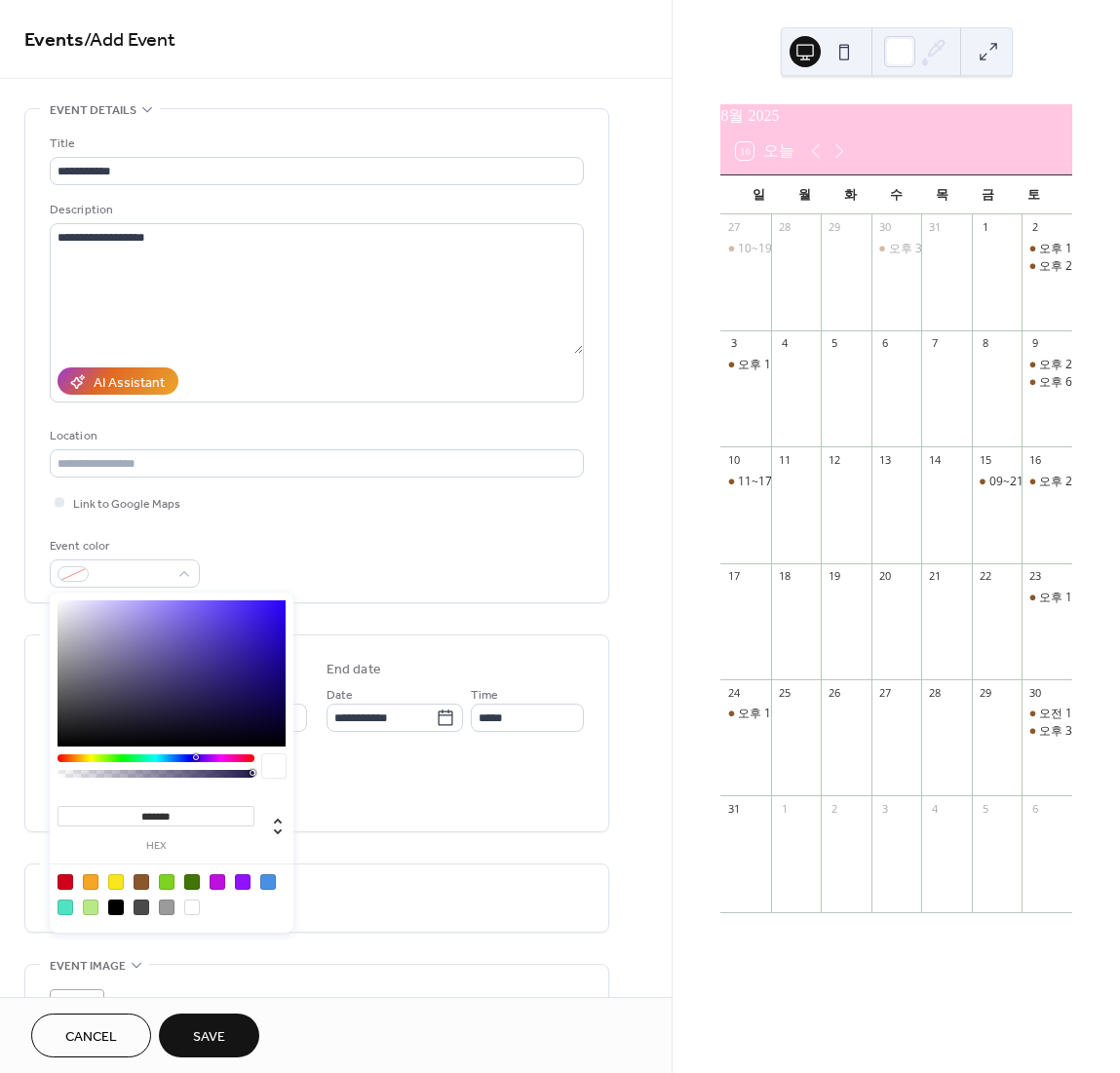 click at bounding box center [141, 882] 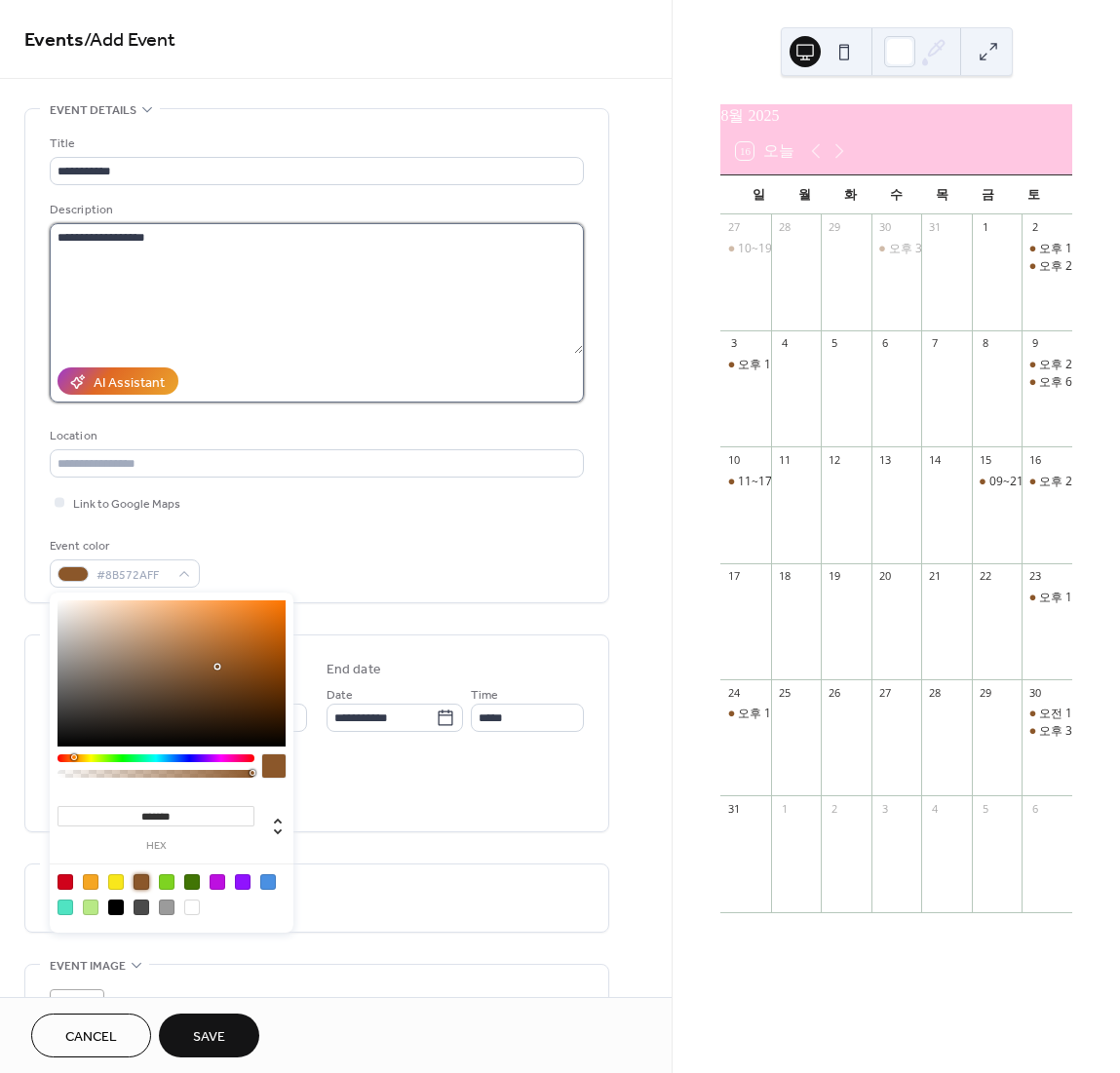 click on "**********" at bounding box center (316, 288) 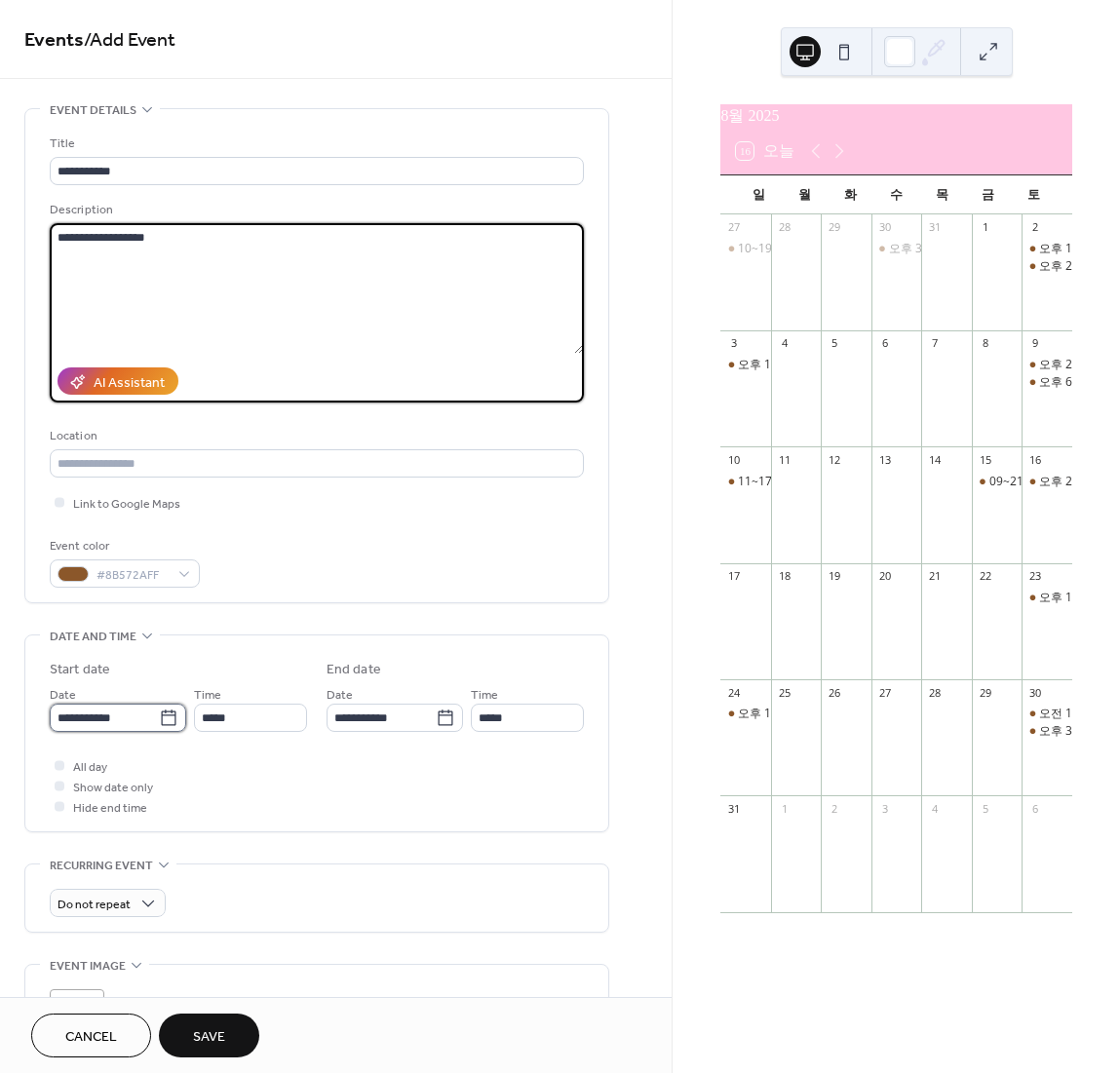 click on "**********" at bounding box center (104, 717) 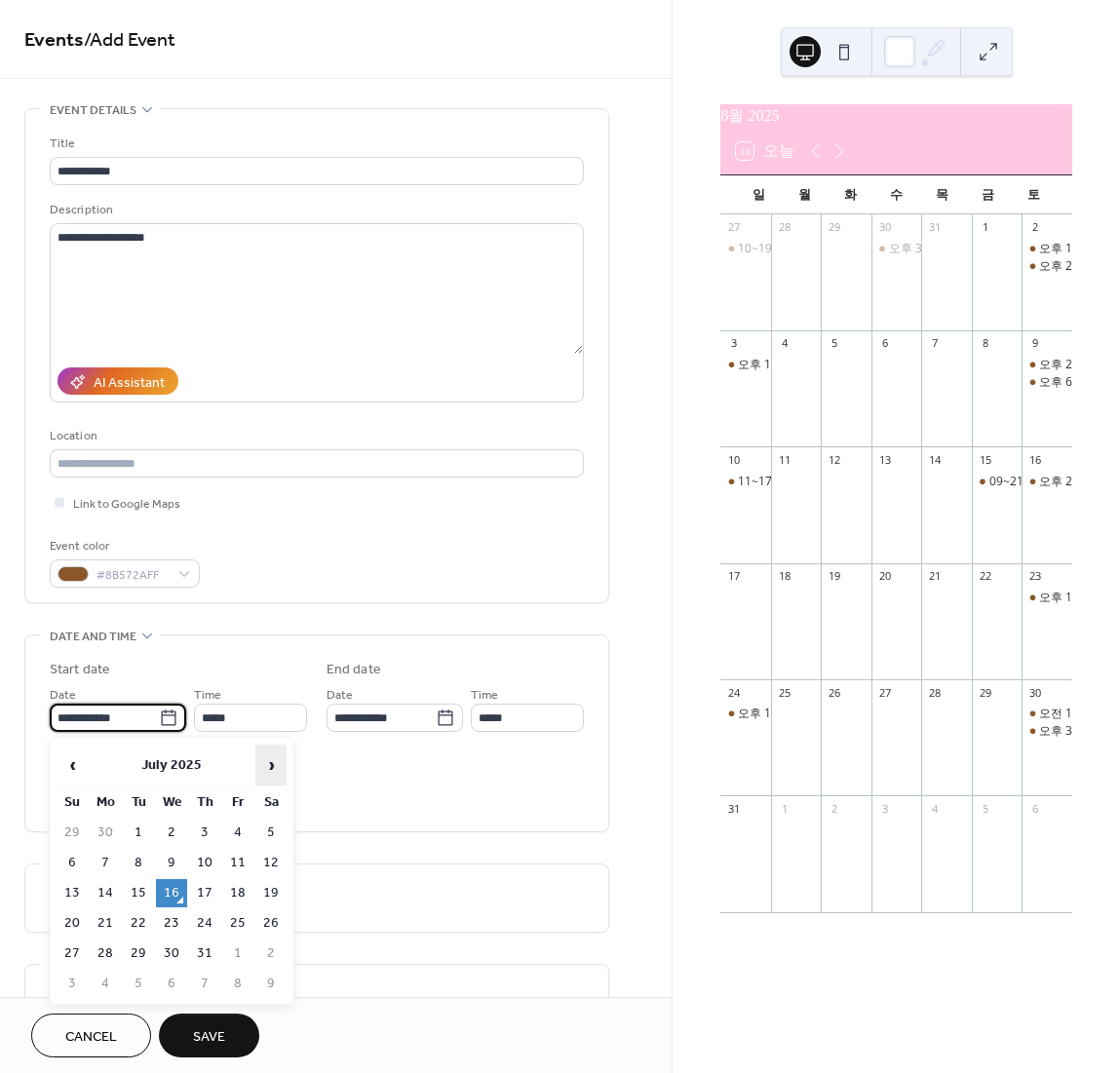 click on "›" at bounding box center (271, 765) 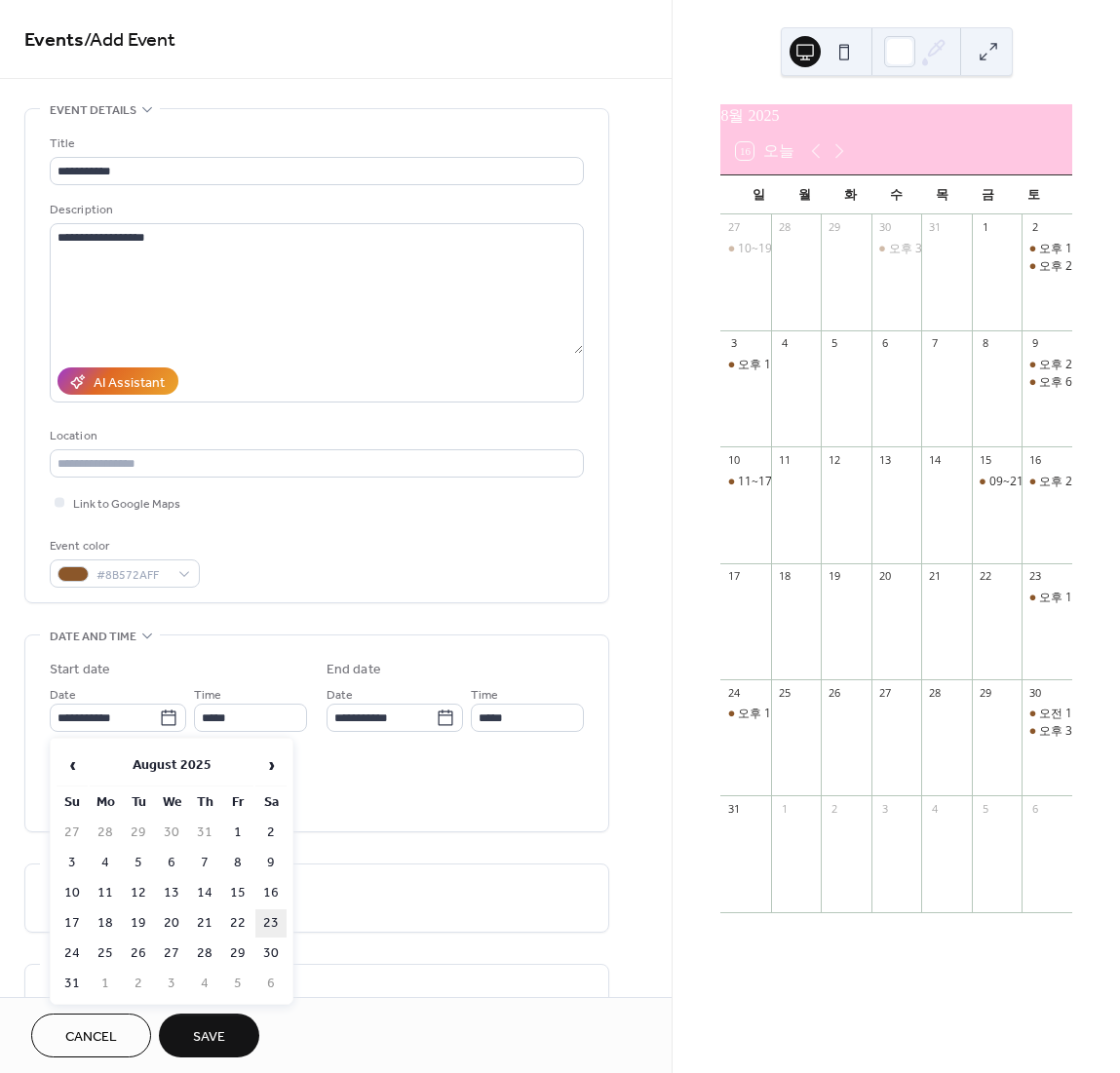 click on "23" at bounding box center (271, 923) 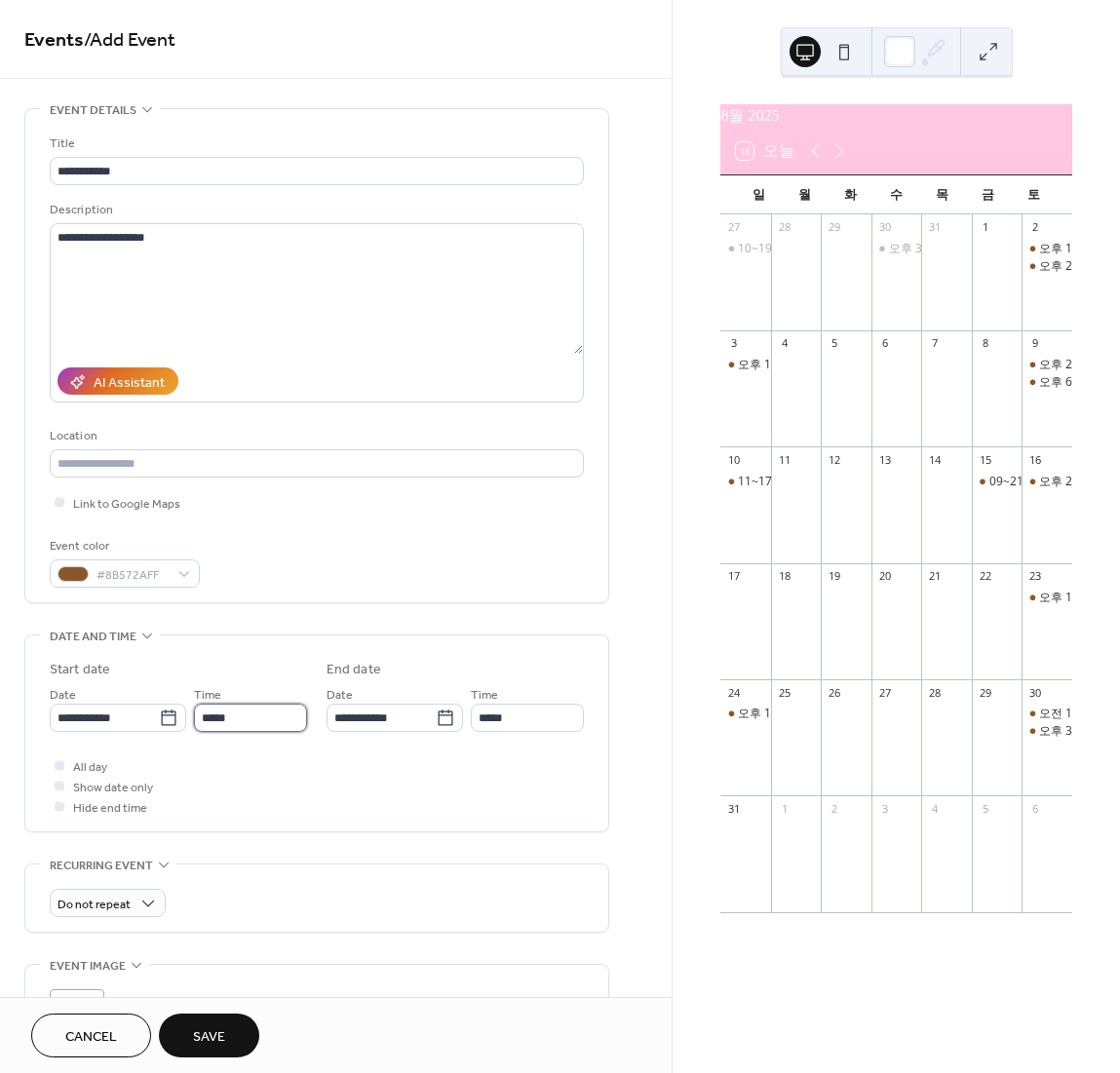 click on "*****" at bounding box center (251, 717) 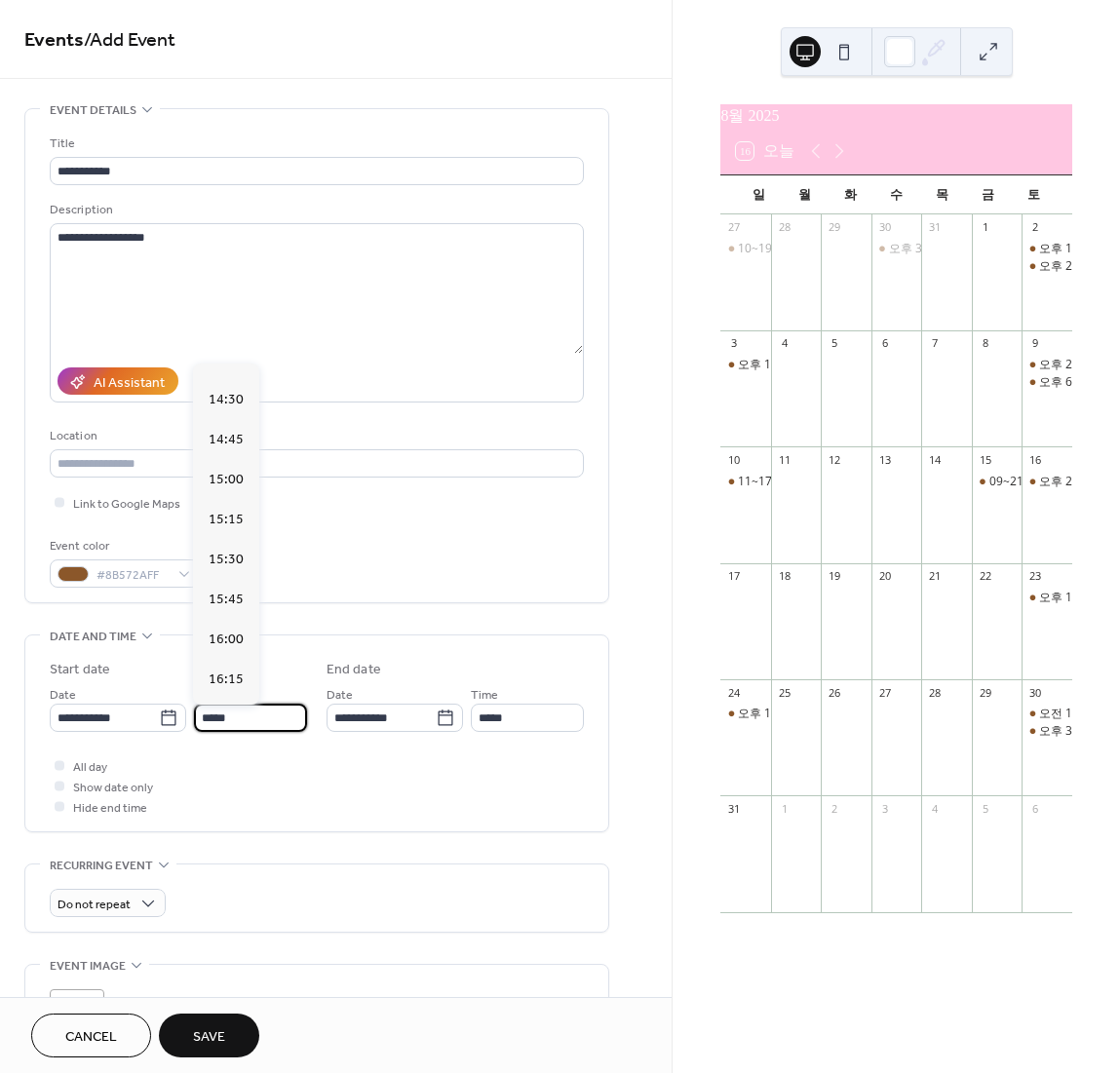 scroll, scrollTop: 2308, scrollLeft: 0, axis: vertical 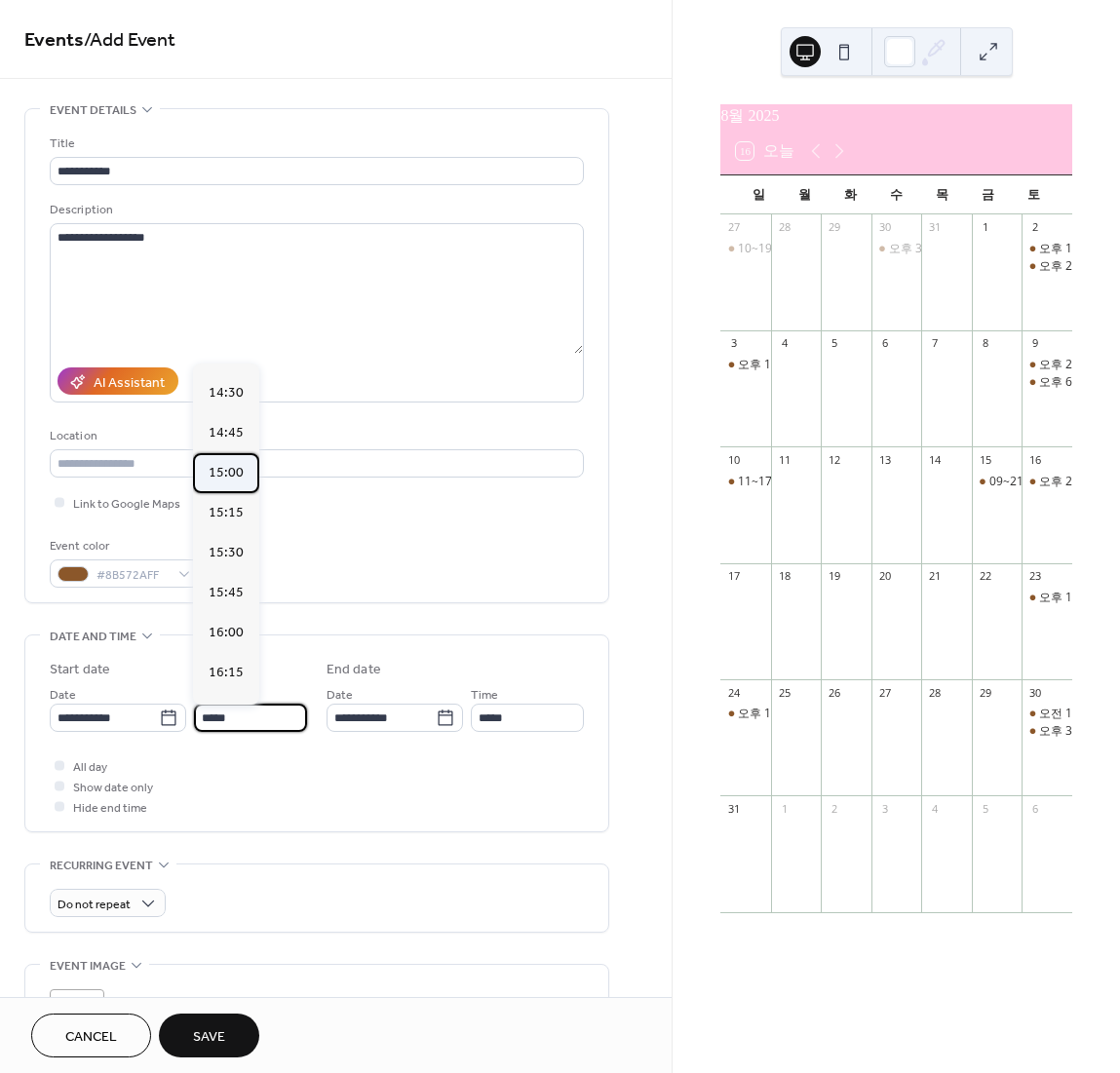 click on "15:00" at bounding box center [226, 473] 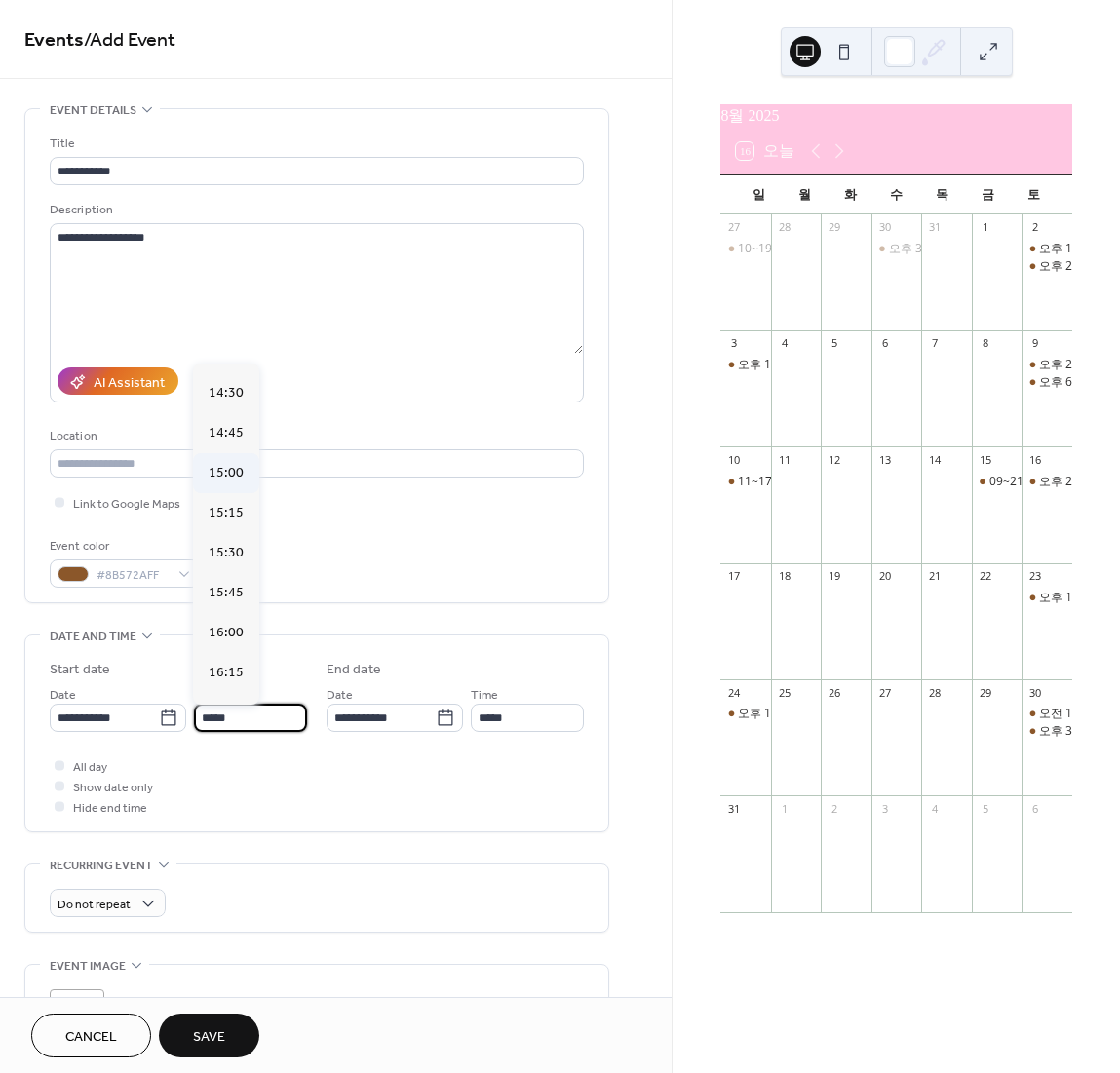 type on "*****" 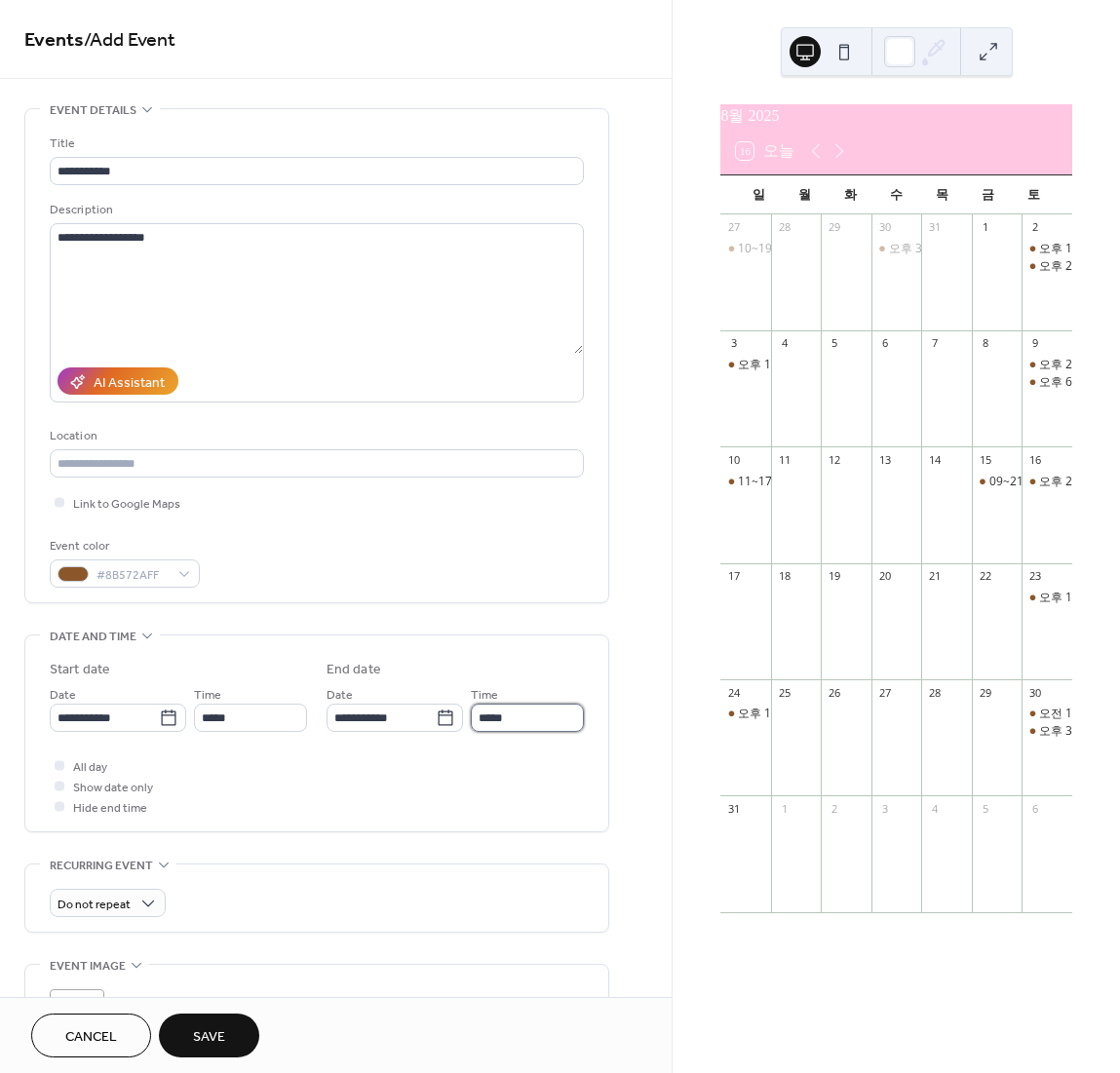 click on "*****" at bounding box center (527, 717) 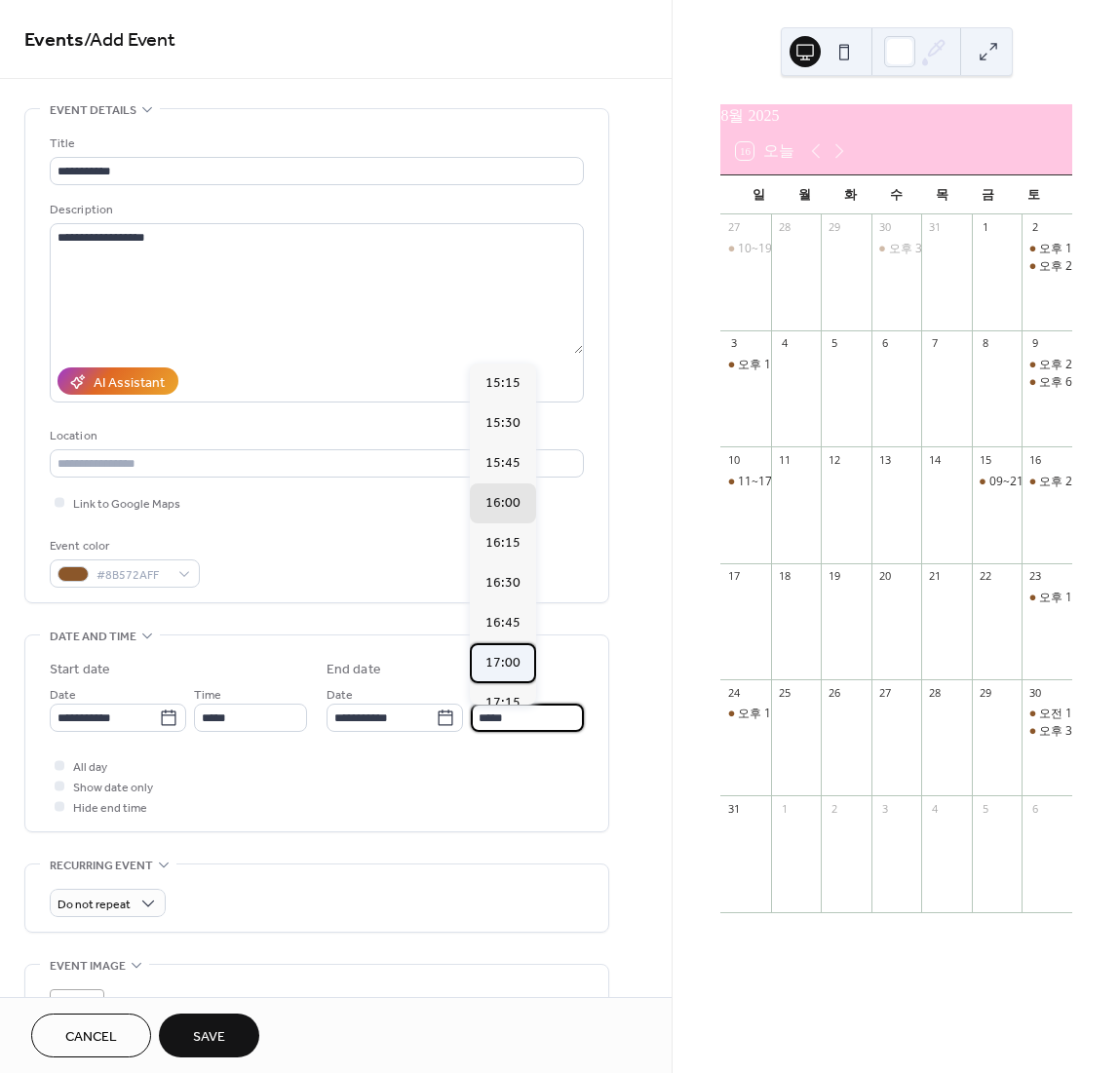 click on "17:00" at bounding box center (503, 663) 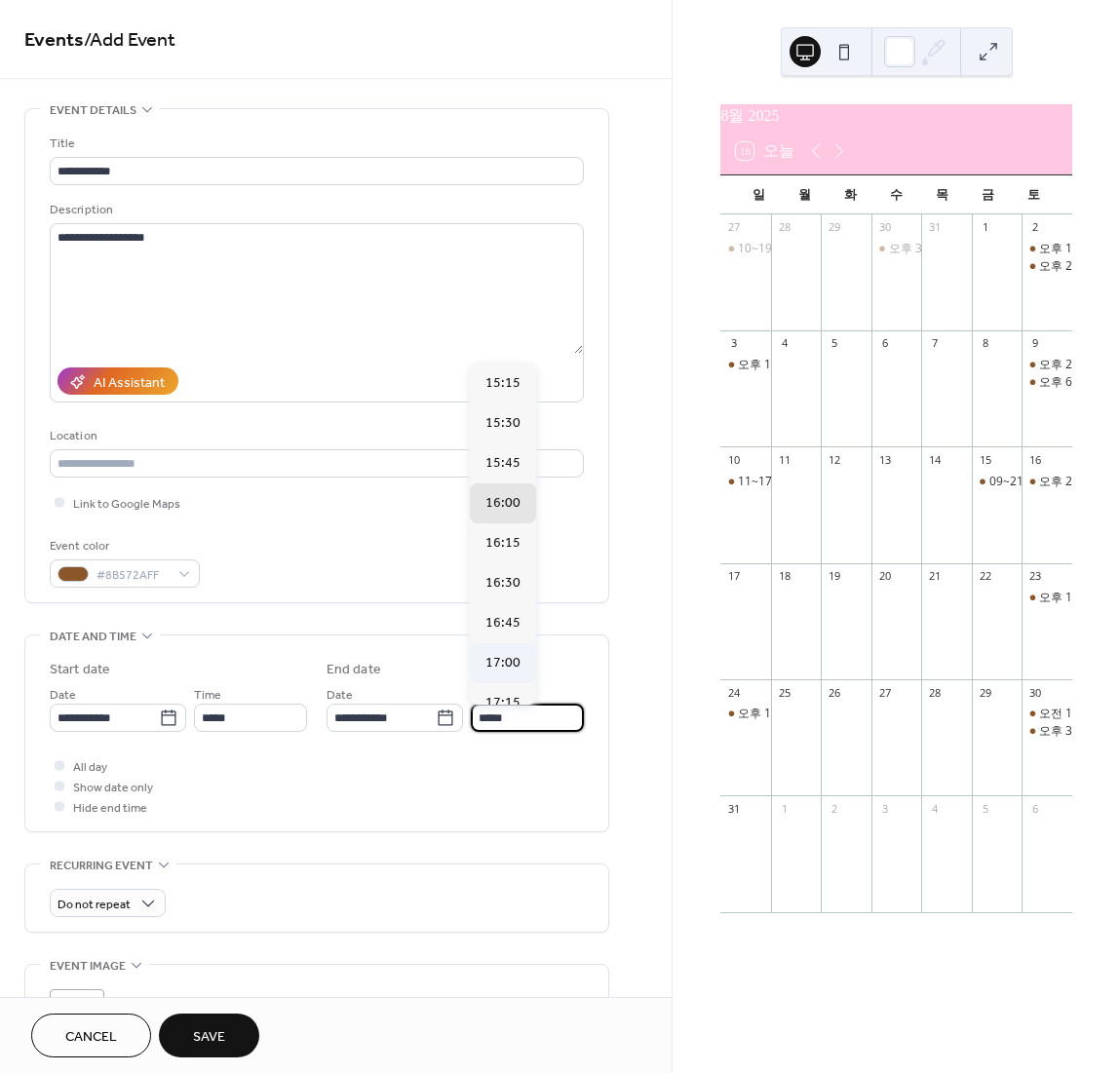 type on "*****" 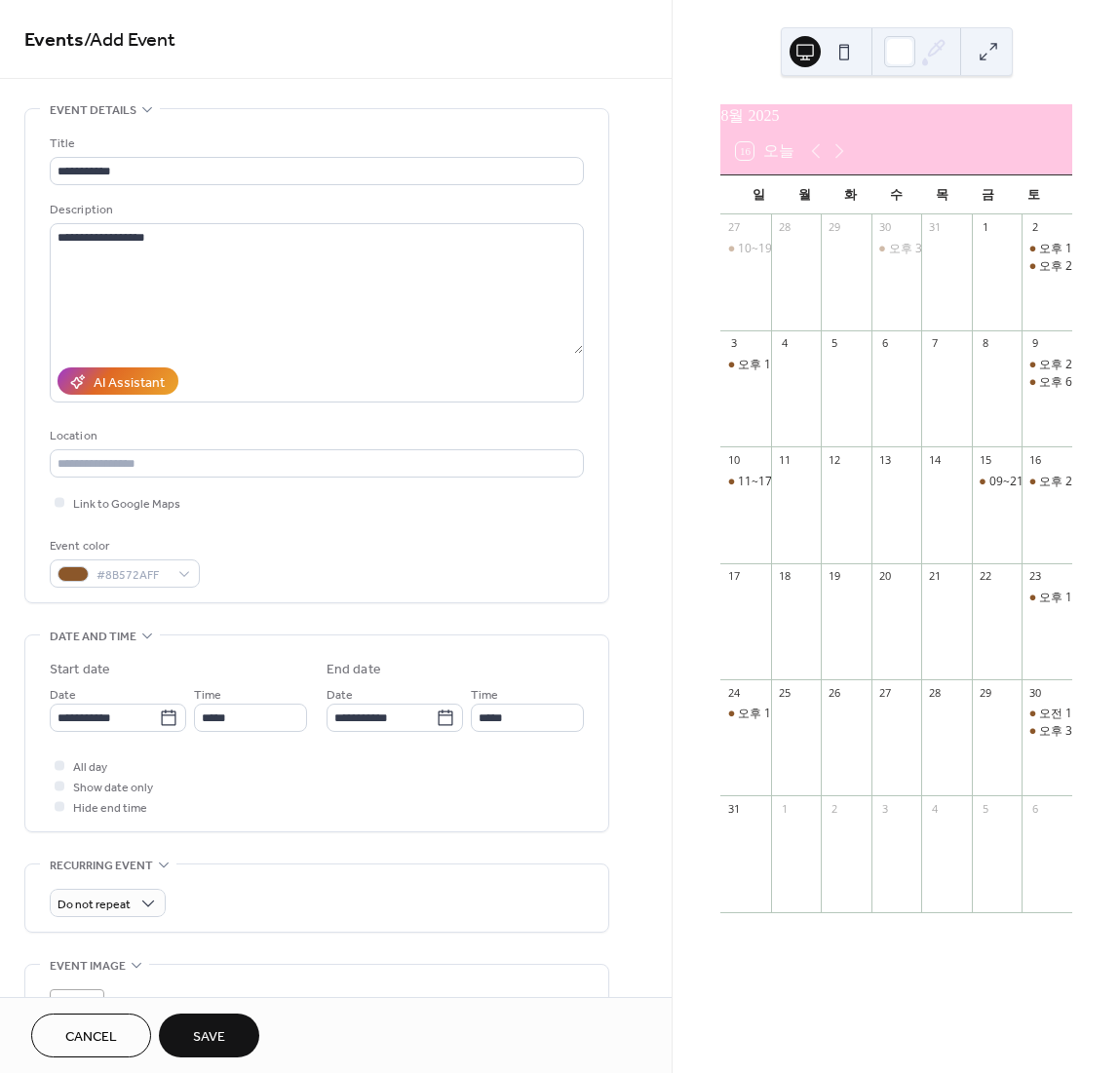 click on "Save" at bounding box center (209, 1035) 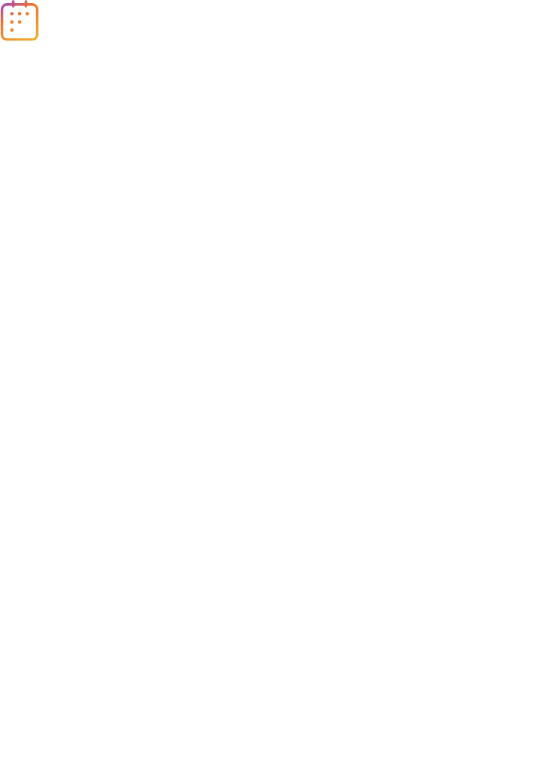 scroll, scrollTop: 0, scrollLeft: 0, axis: both 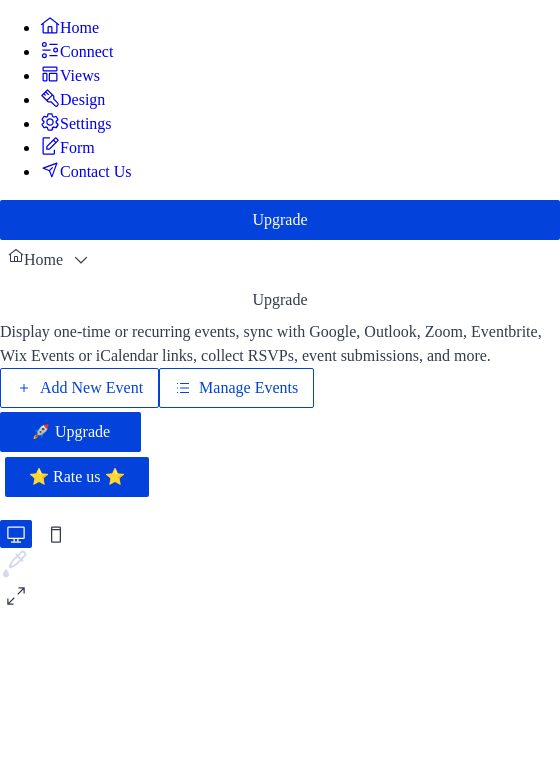 click on "Manage Events" at bounding box center (248, 388) 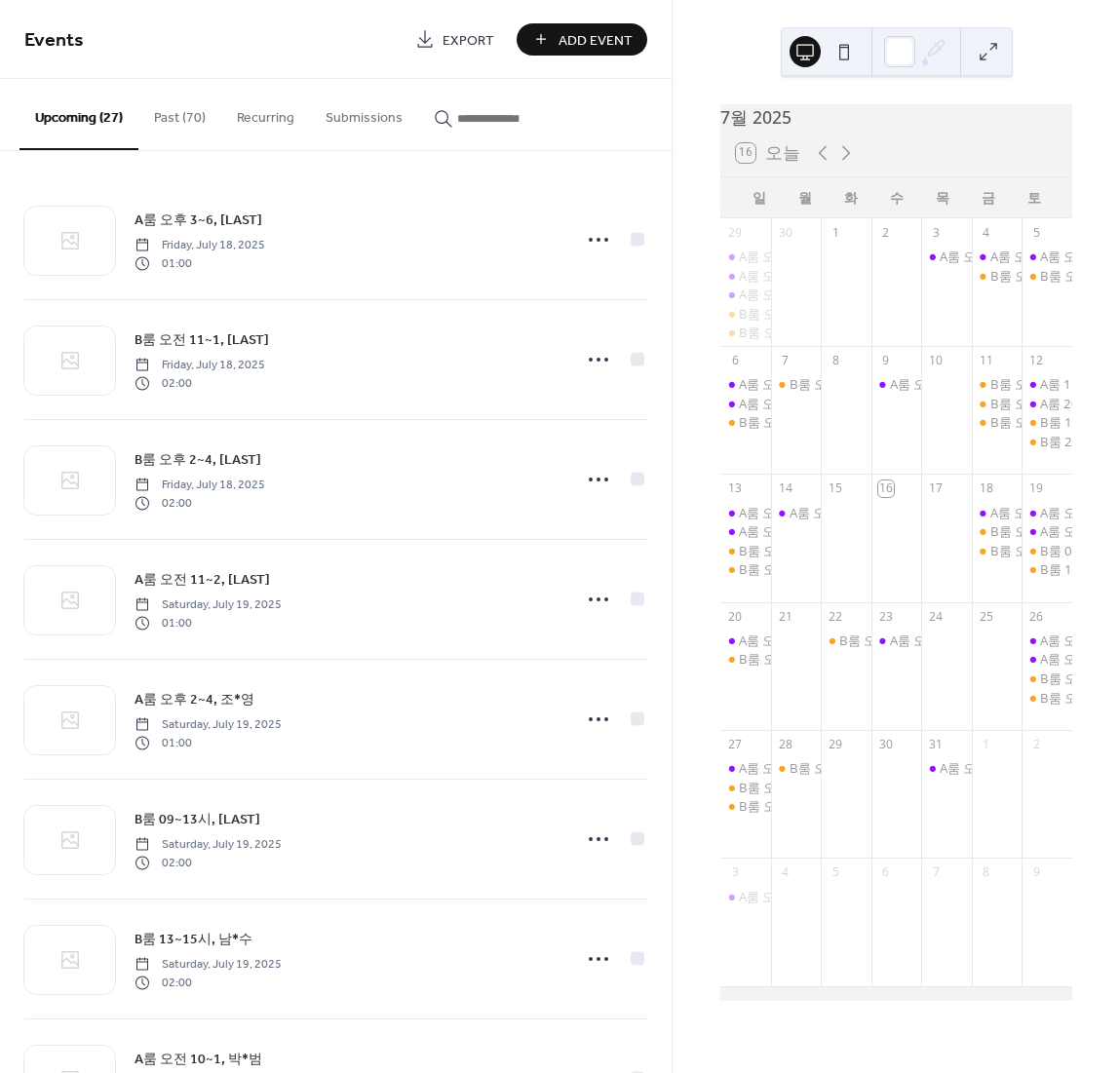 scroll, scrollTop: 0, scrollLeft: 0, axis: both 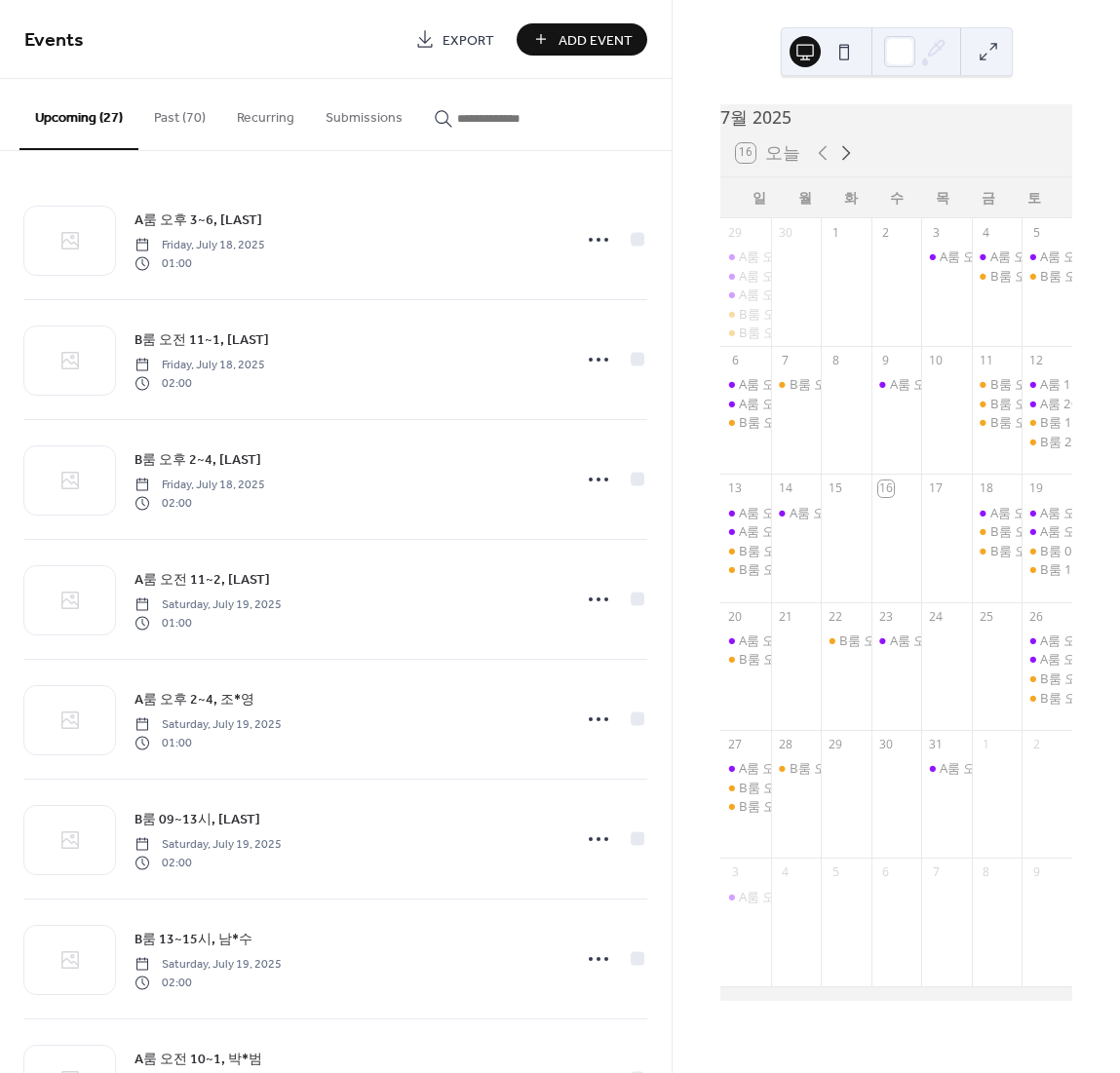 click 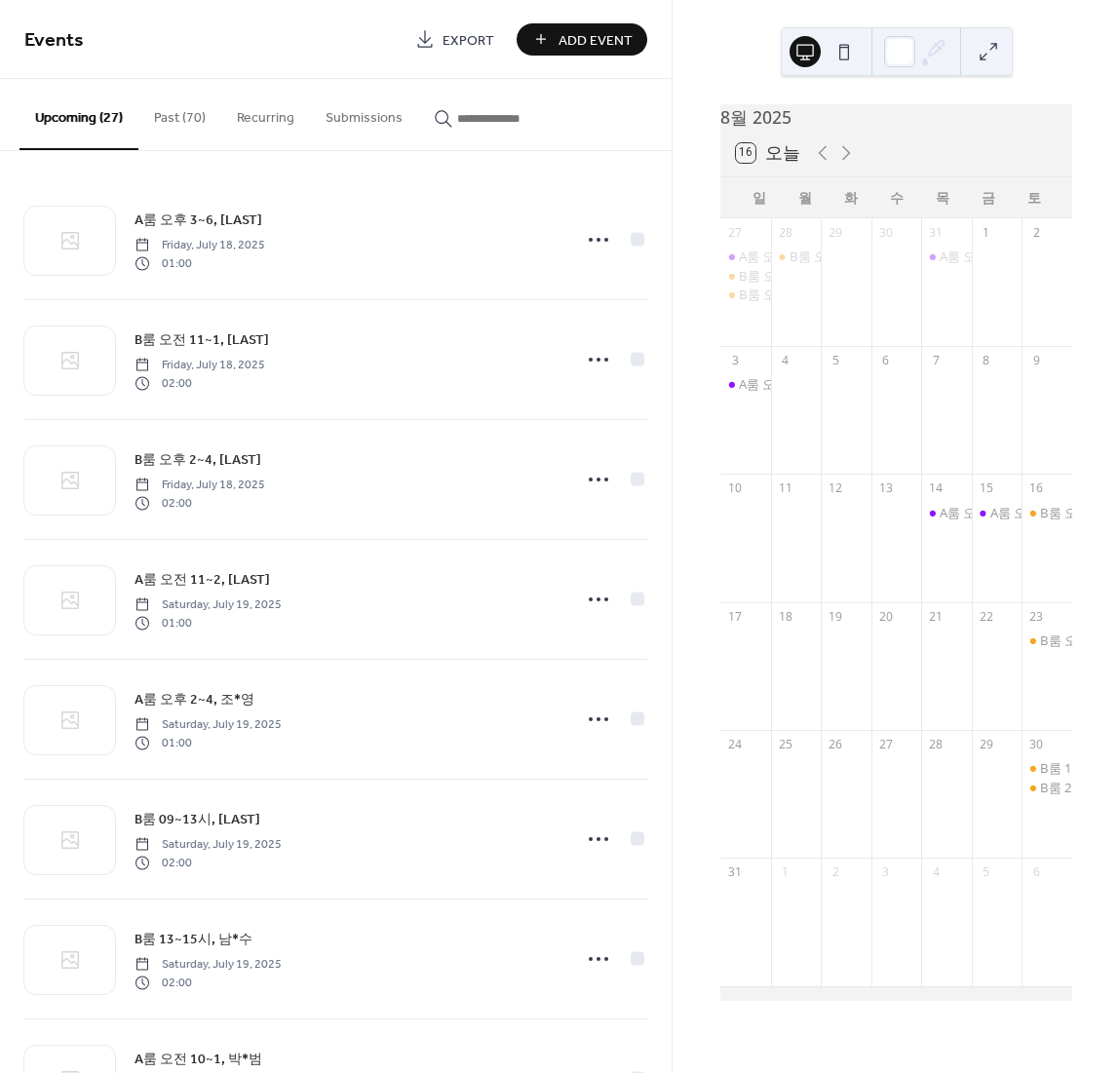 click on "16" at bounding box center [1047, 488] 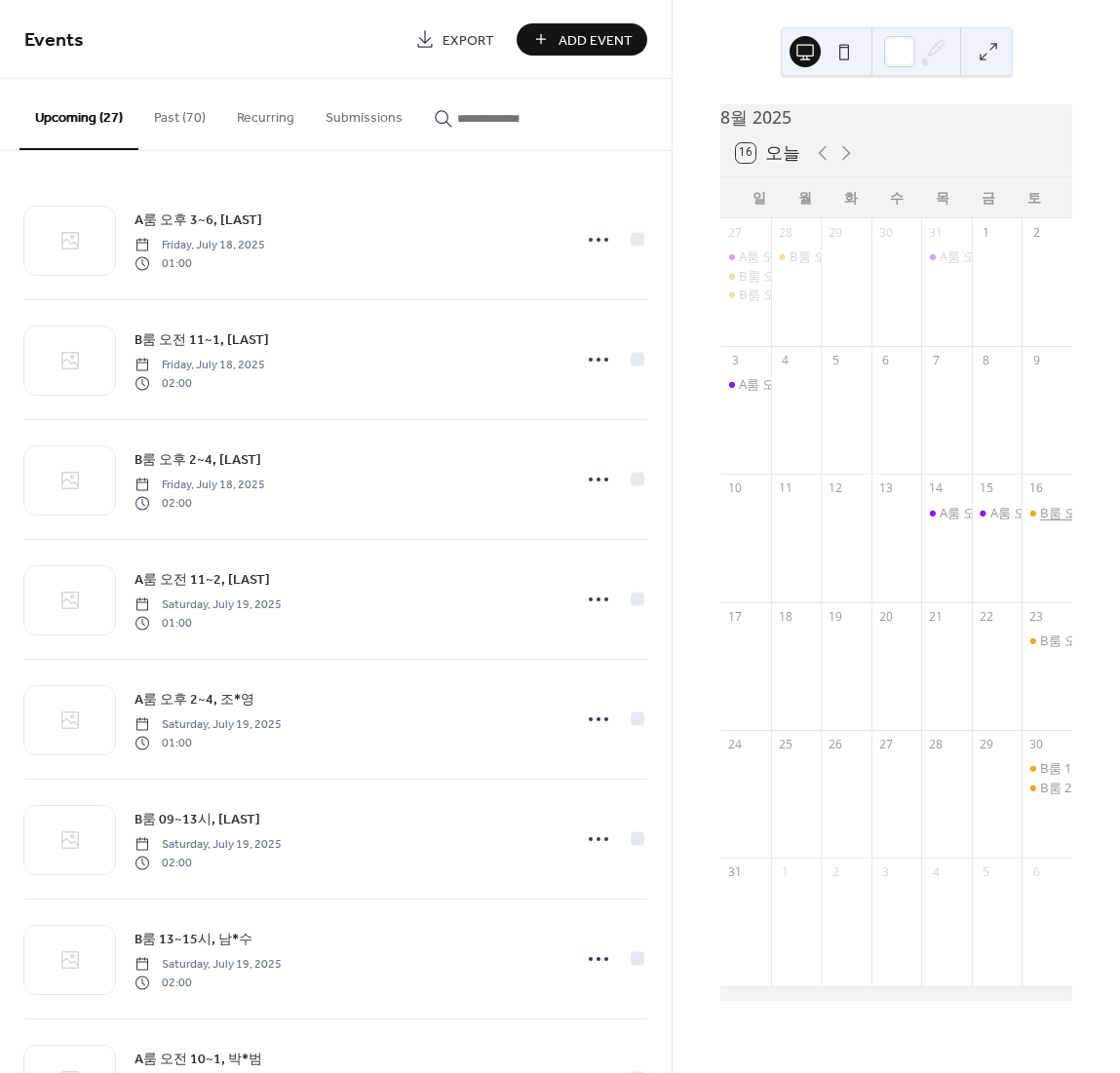 click on "B룸 오전 10~1, 조*호" at bounding box center [1101, 513] 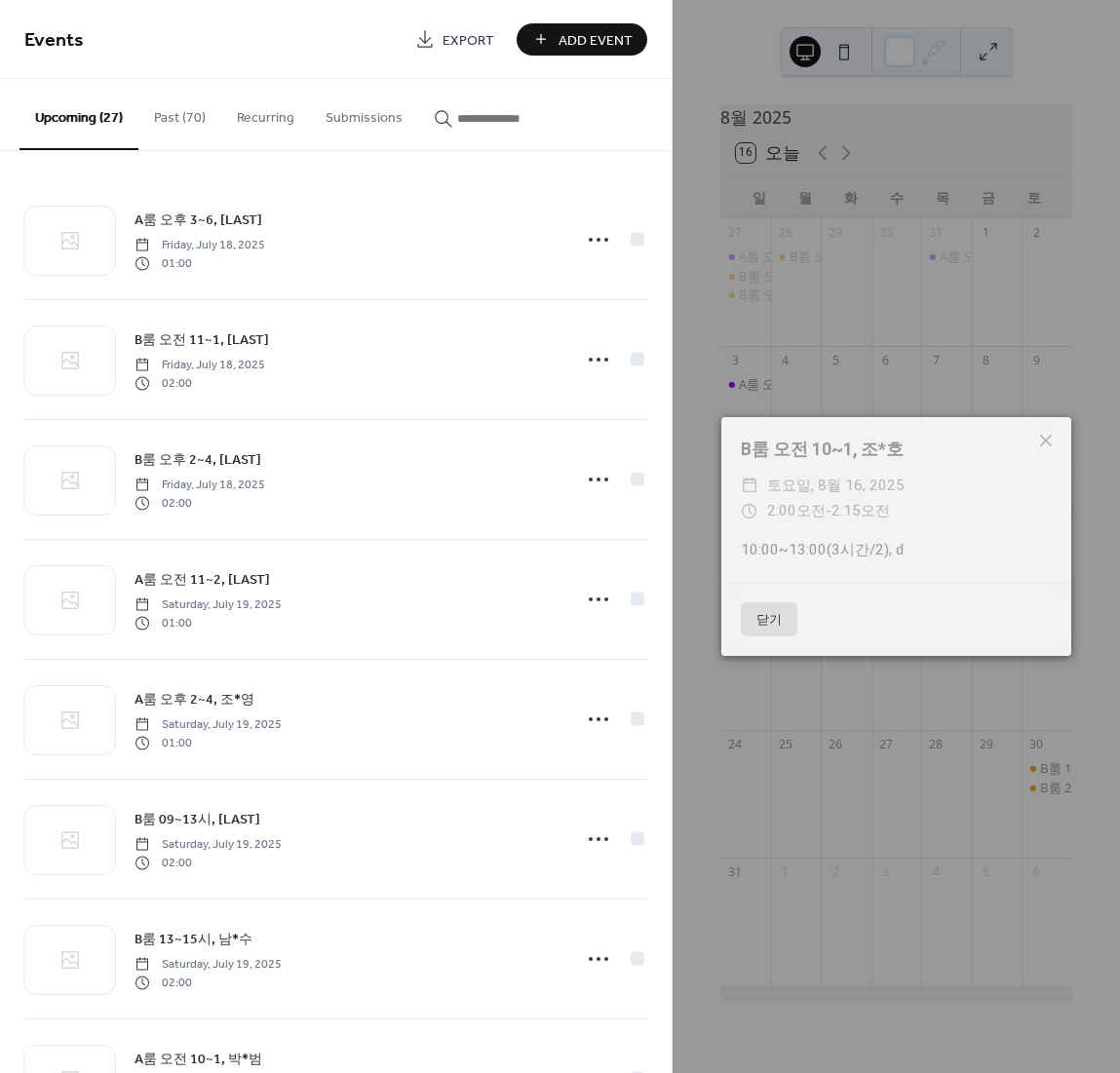 click on "닫기" at bounding box center [769, 620] 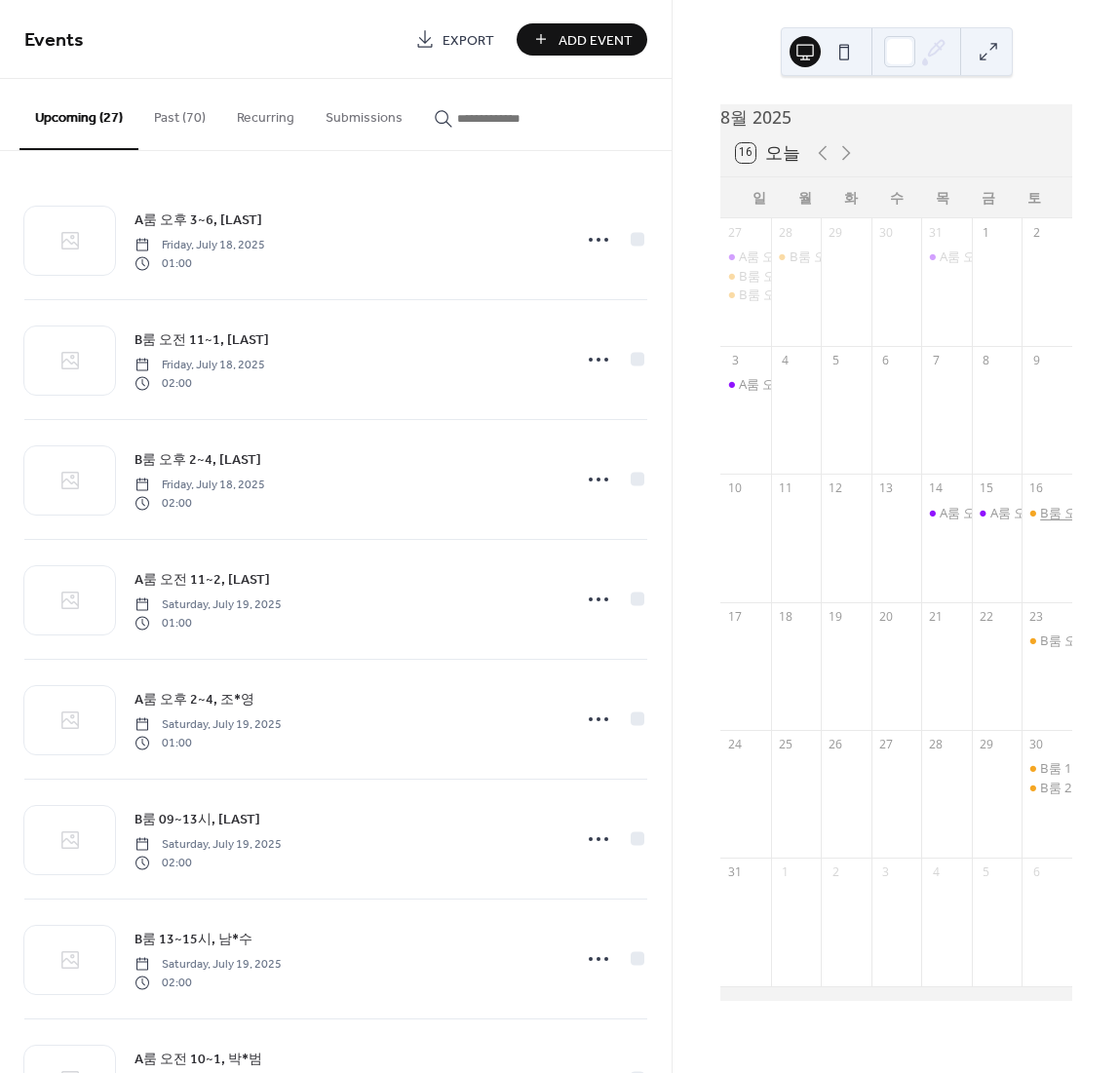 click on "B룸 오전 10~1, 조*호" at bounding box center (1101, 513) 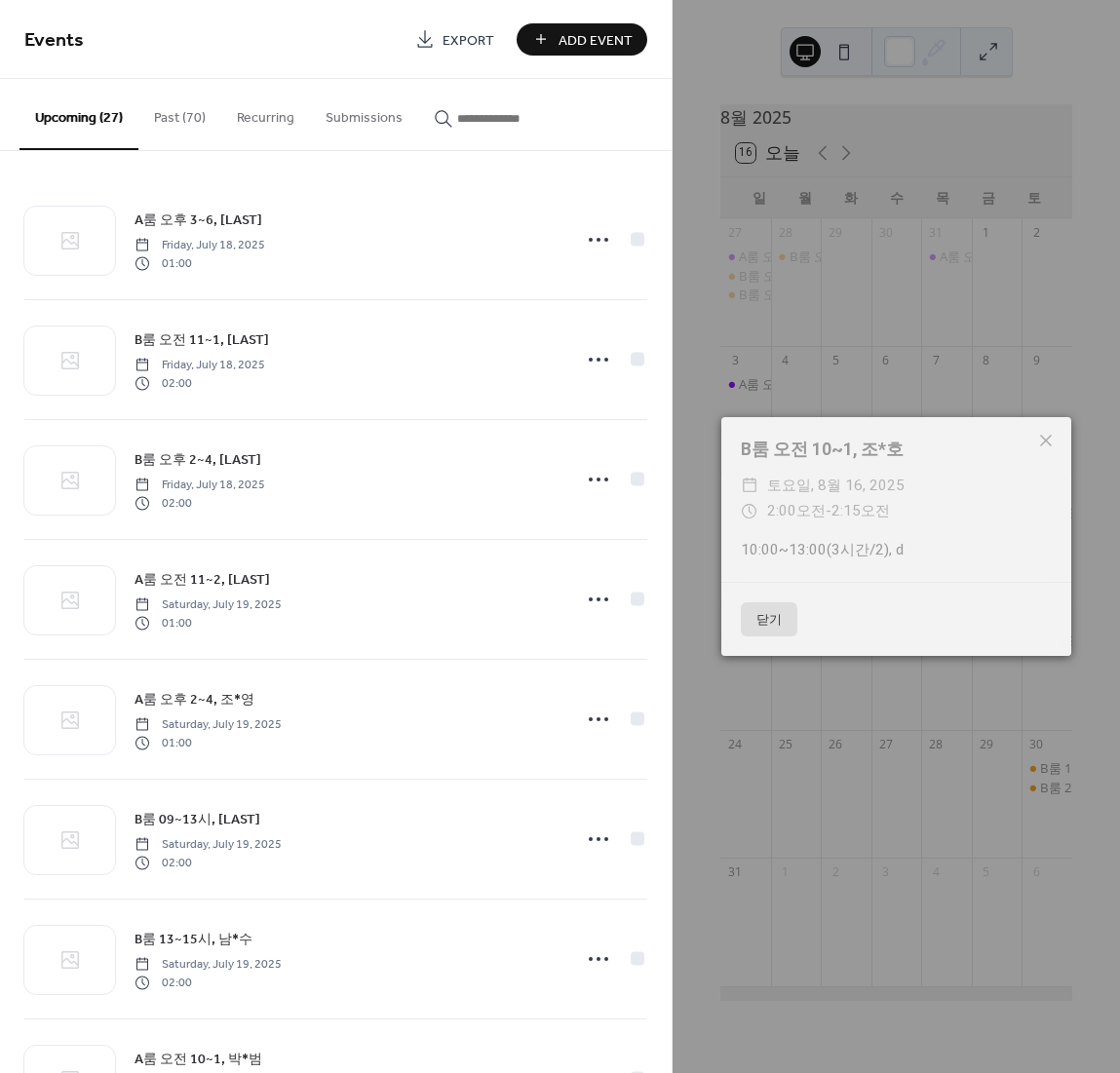 click on "닫기" at bounding box center (769, 620) 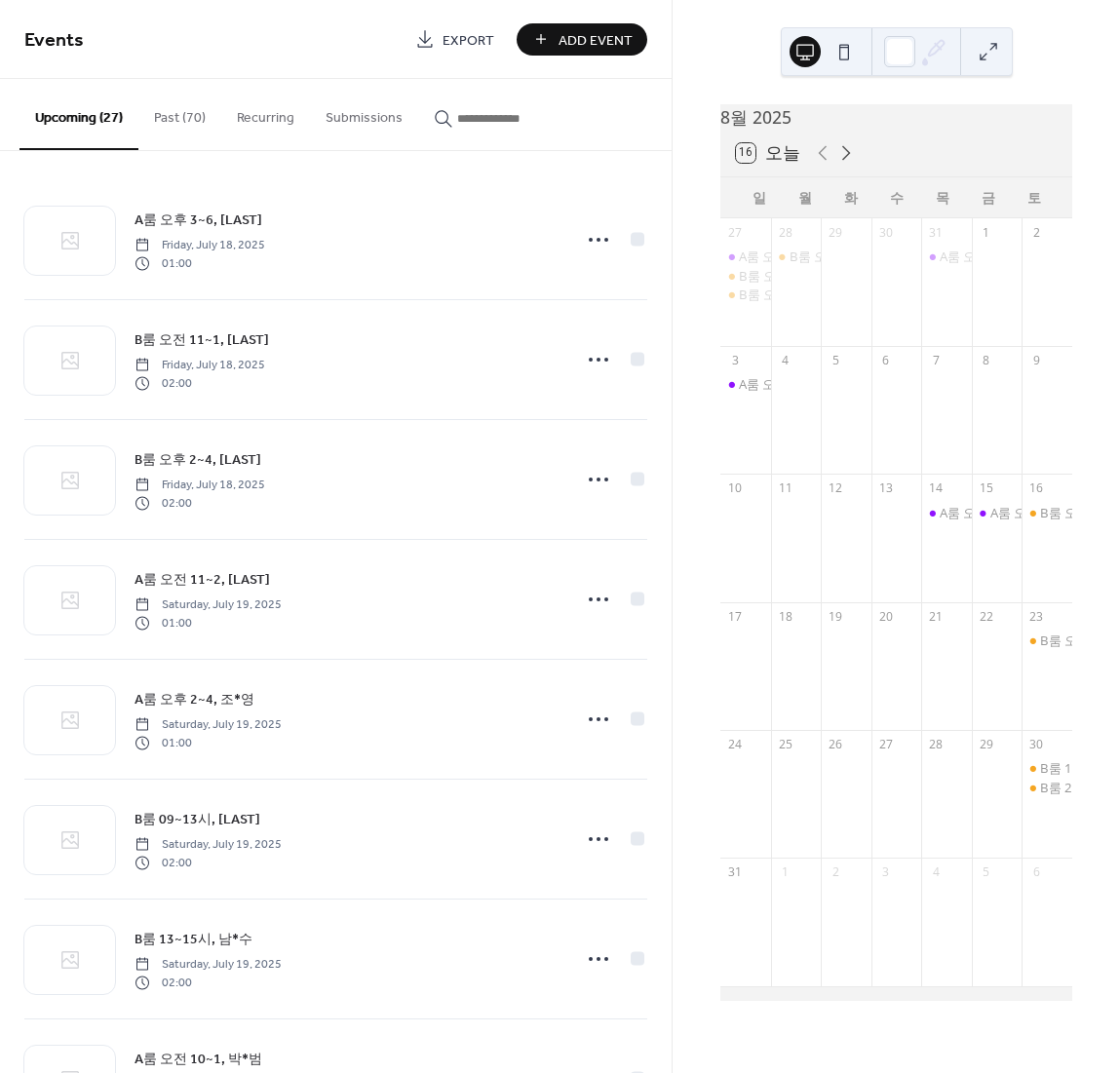 click 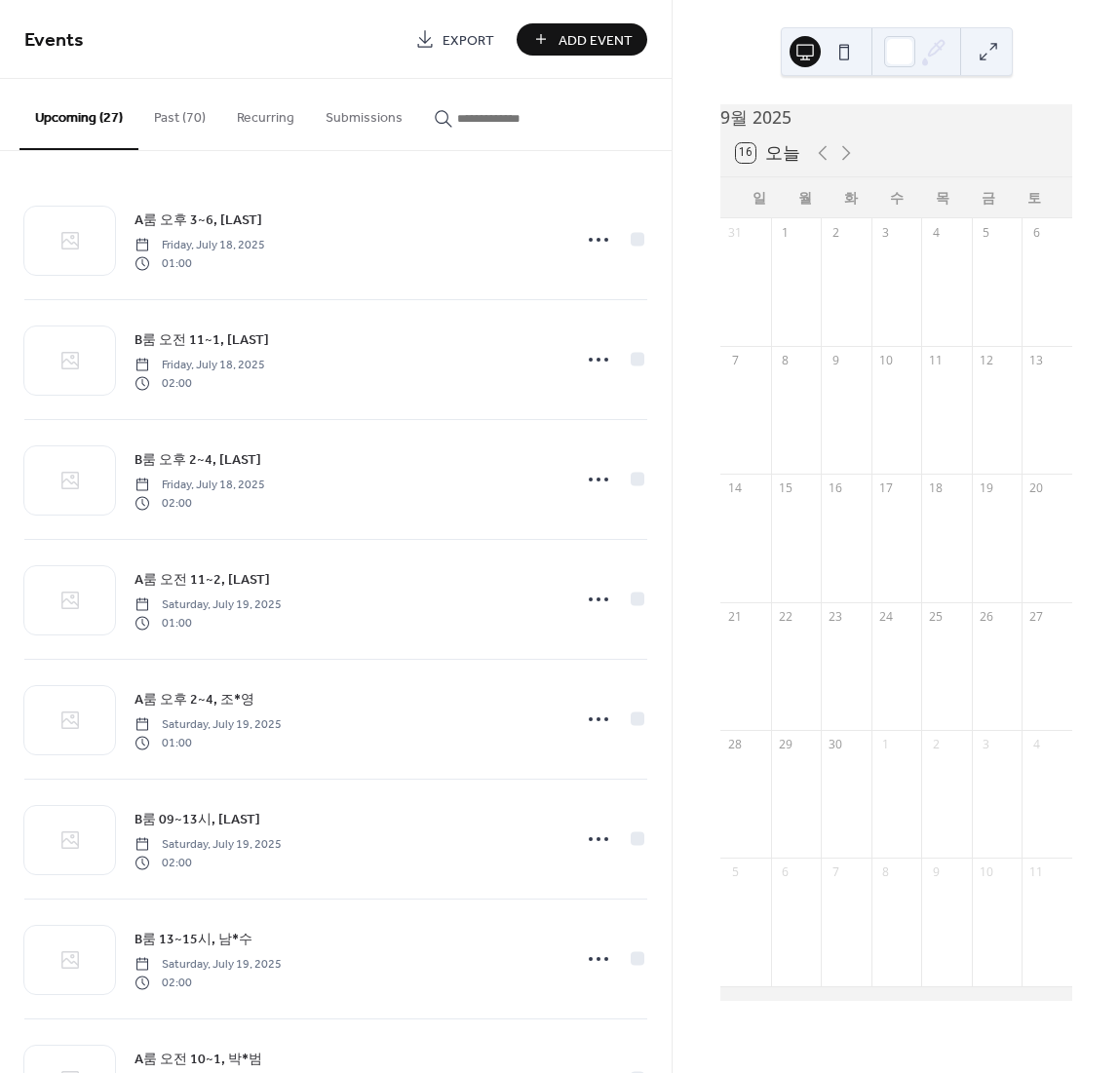 click on "16 오늘" at bounding box center (896, 153) 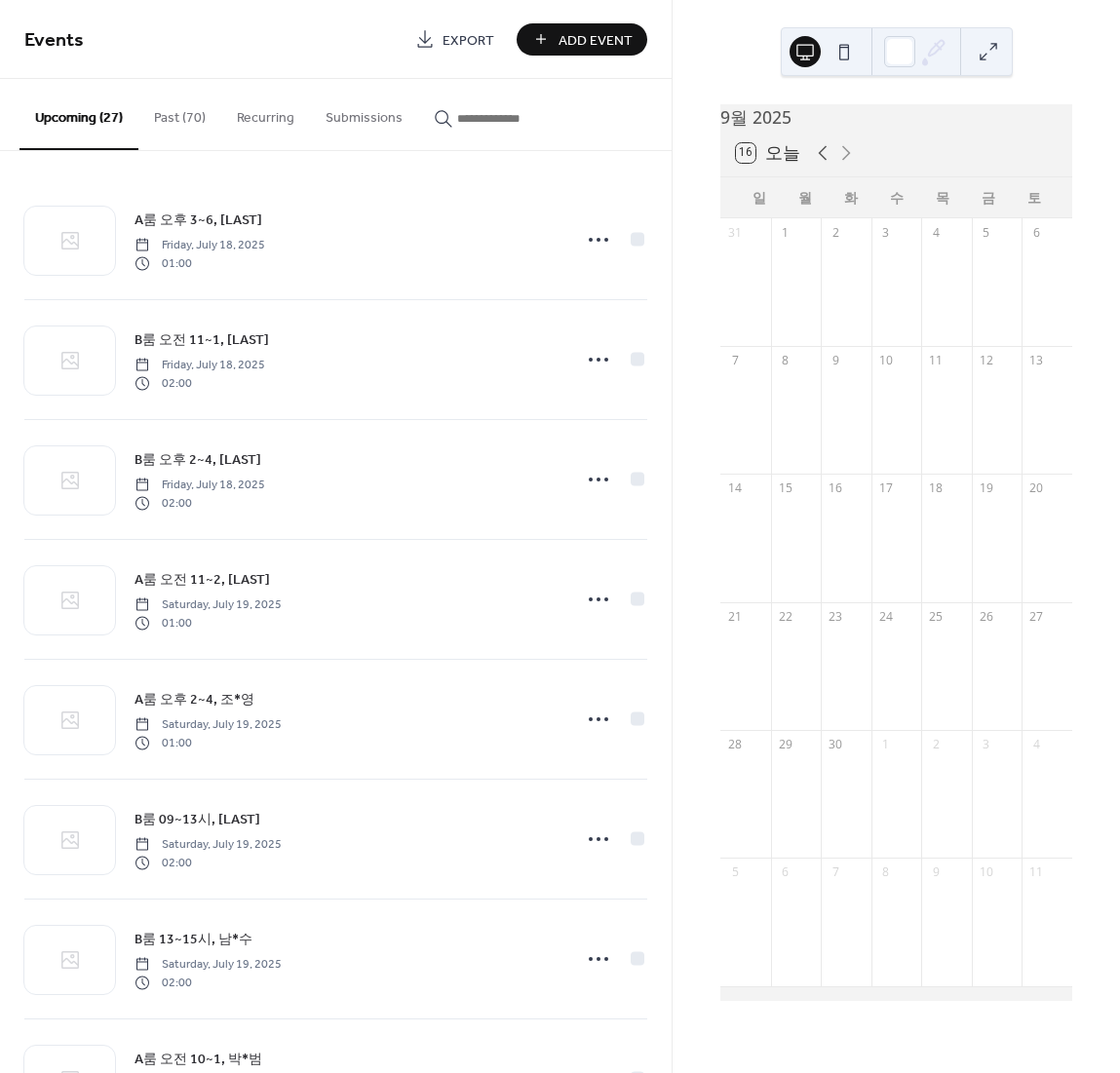 click 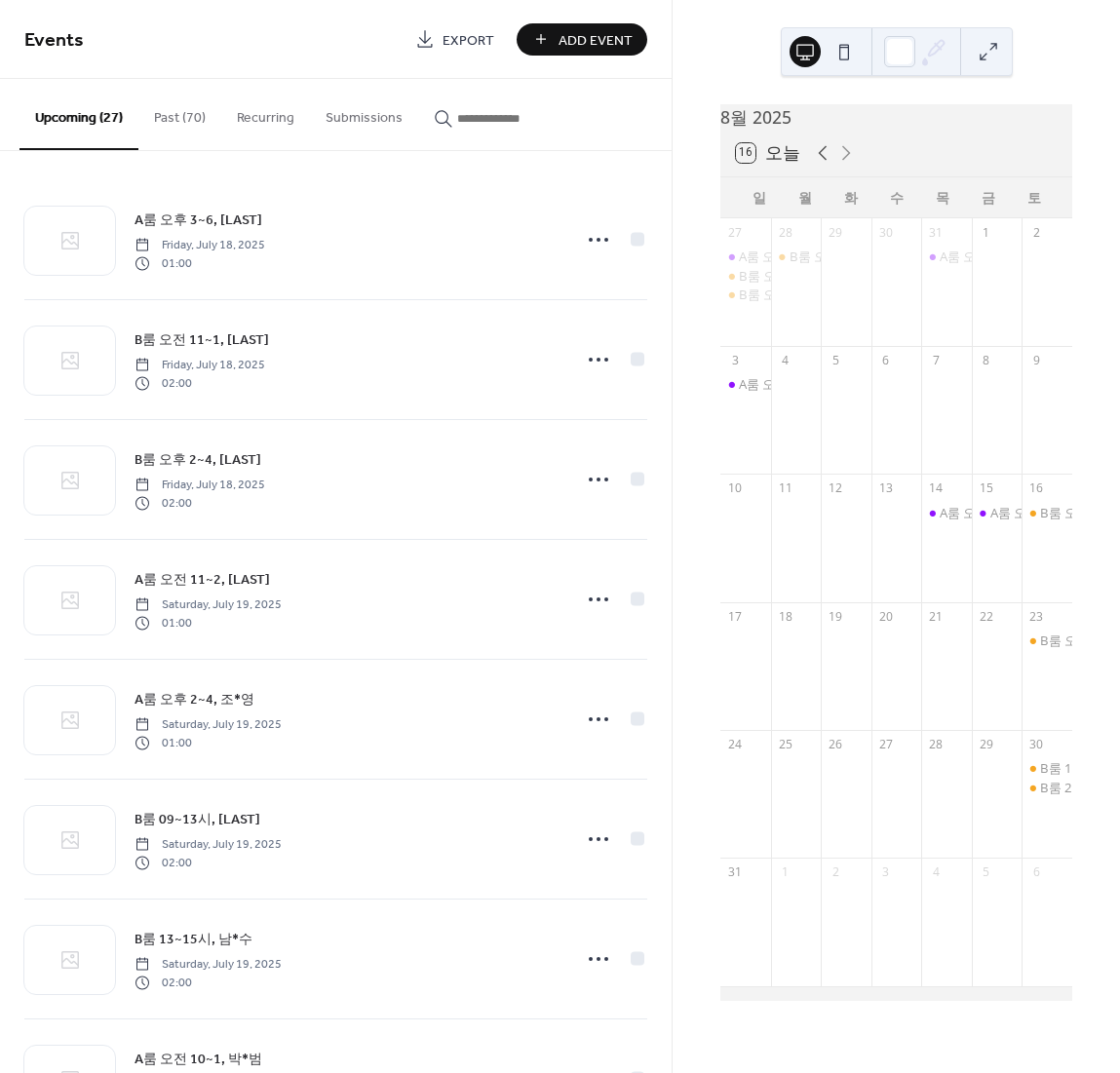 click 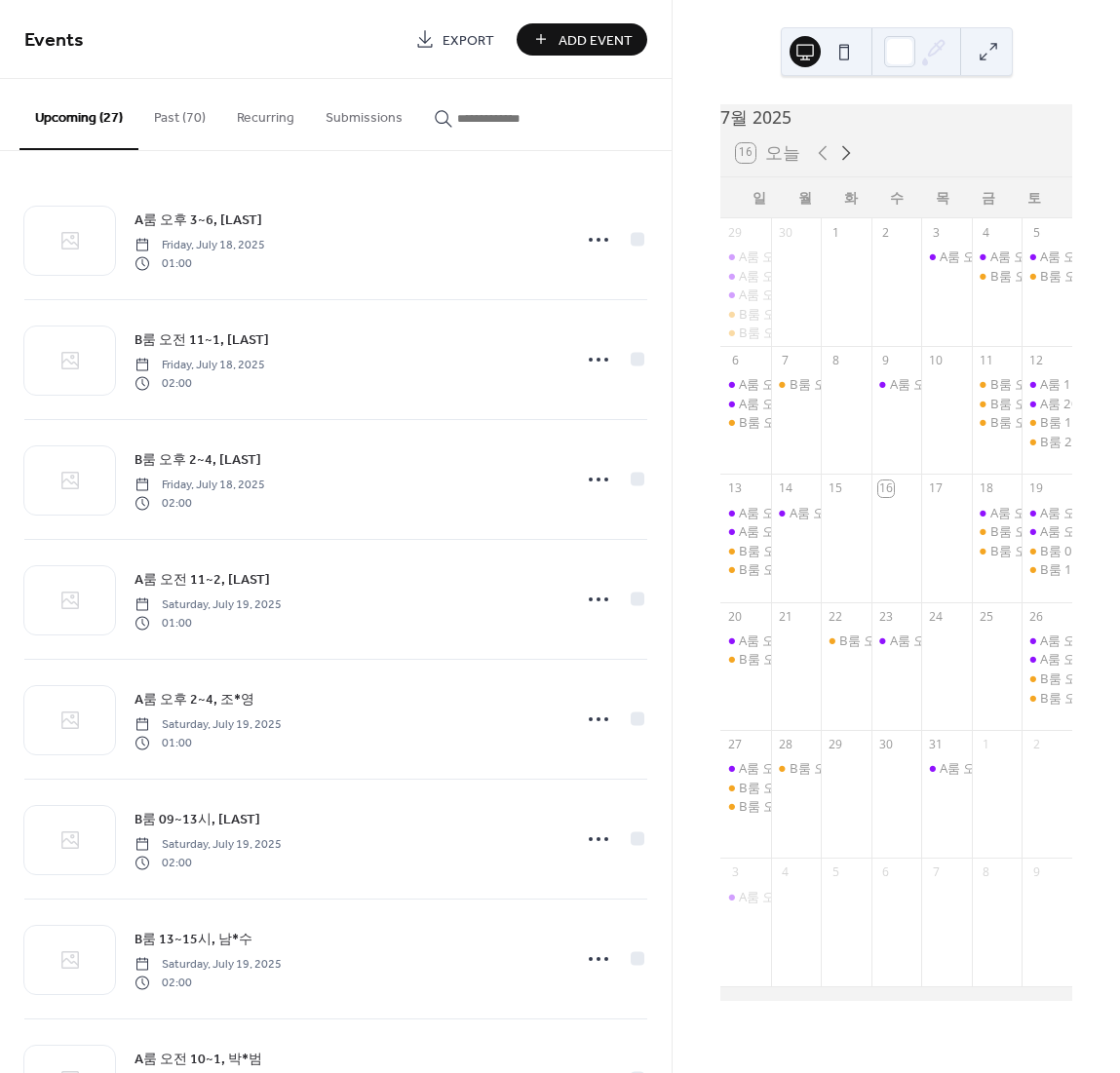 click 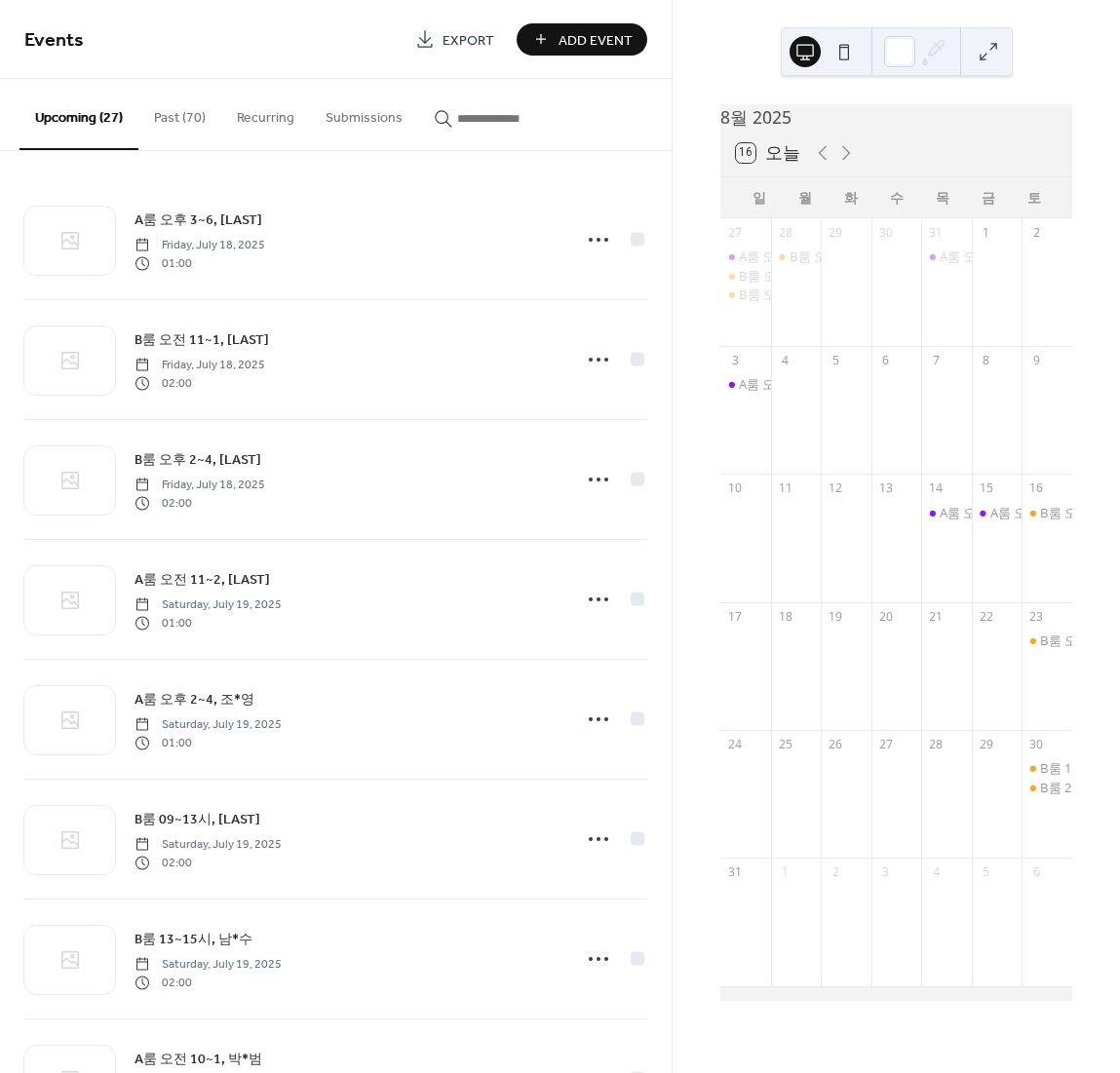 click on "Add Event" at bounding box center [596, 40] 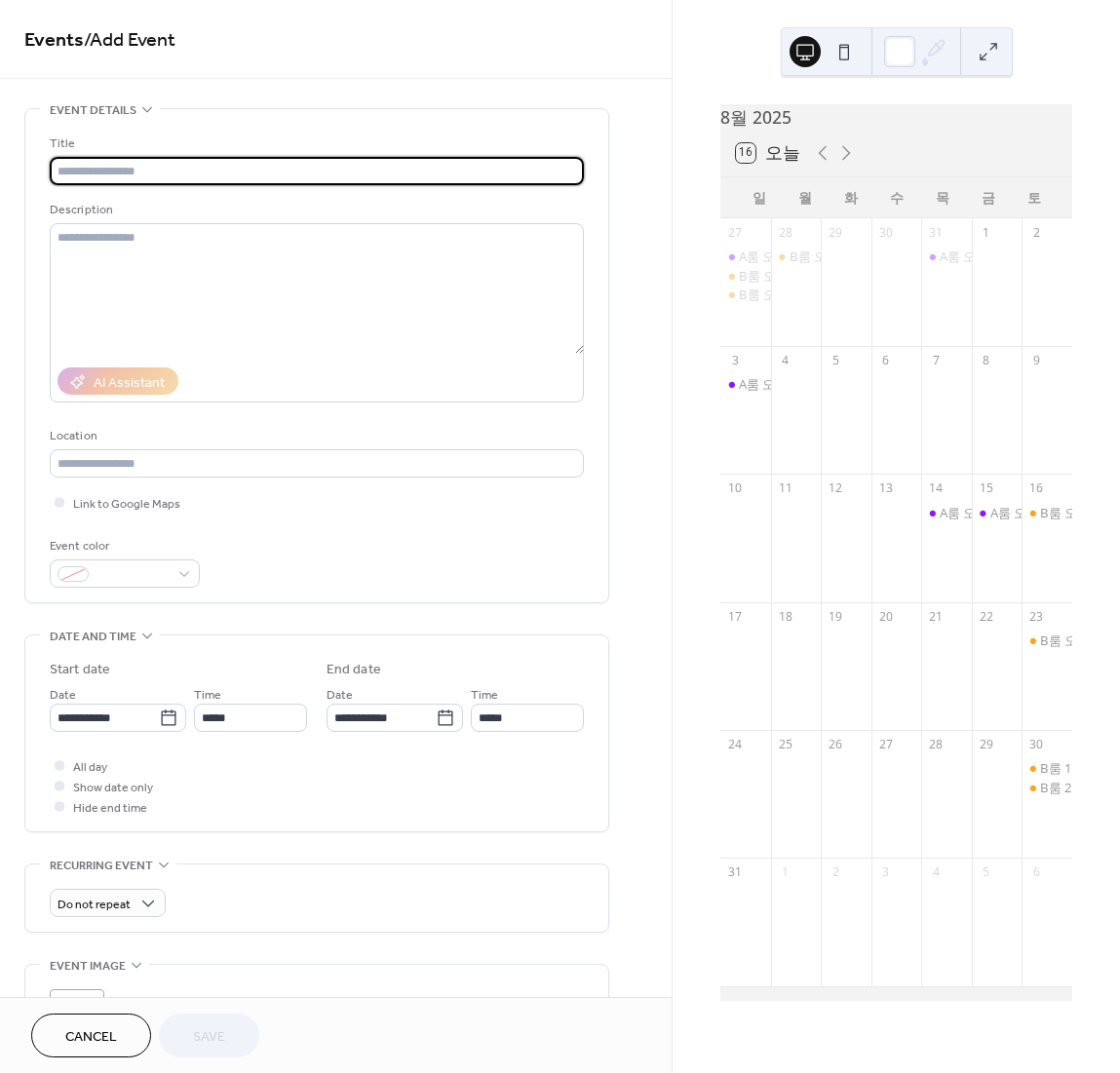 click at bounding box center [317, 171] 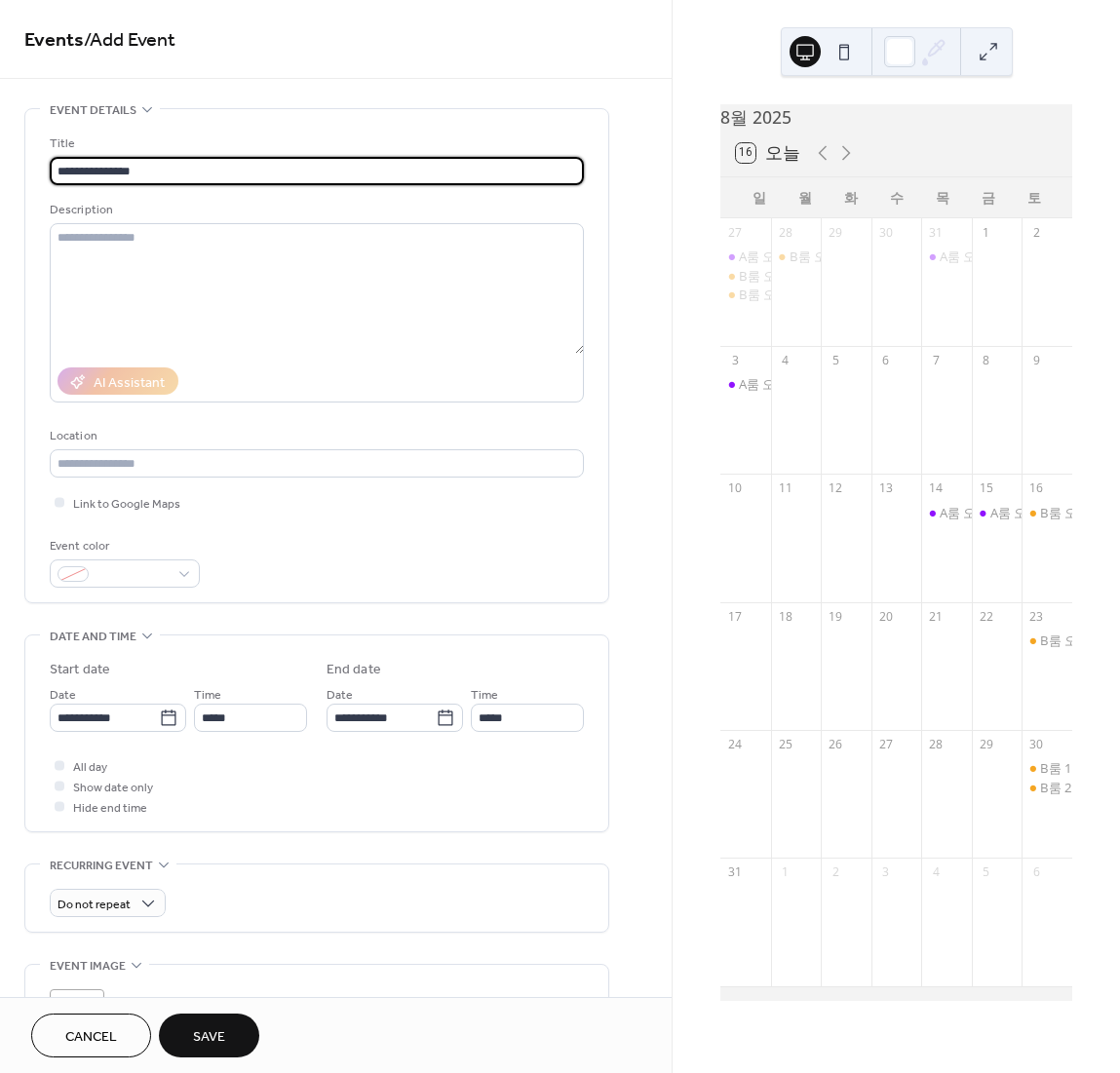 type on "**********" 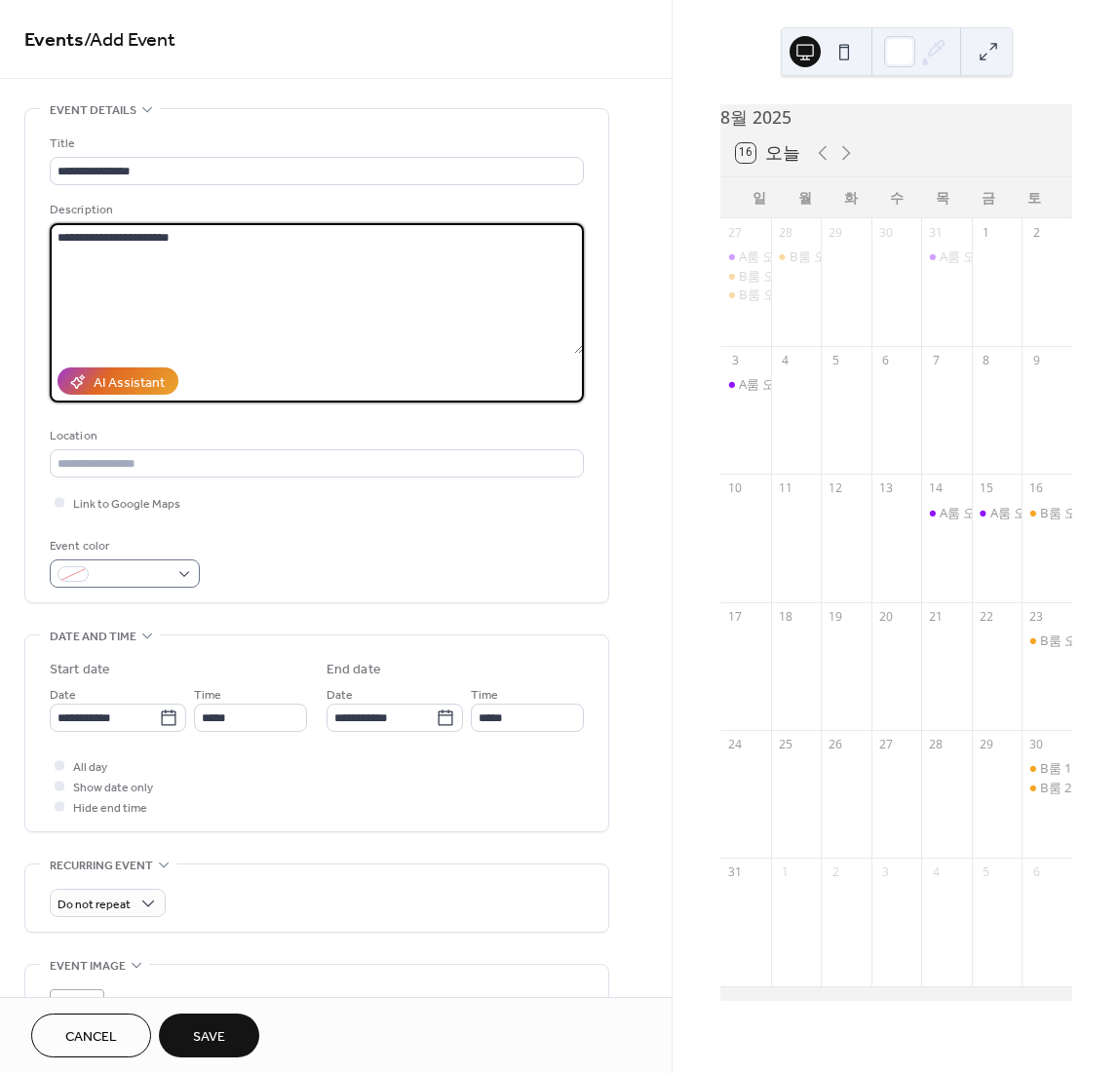 type on "**********" 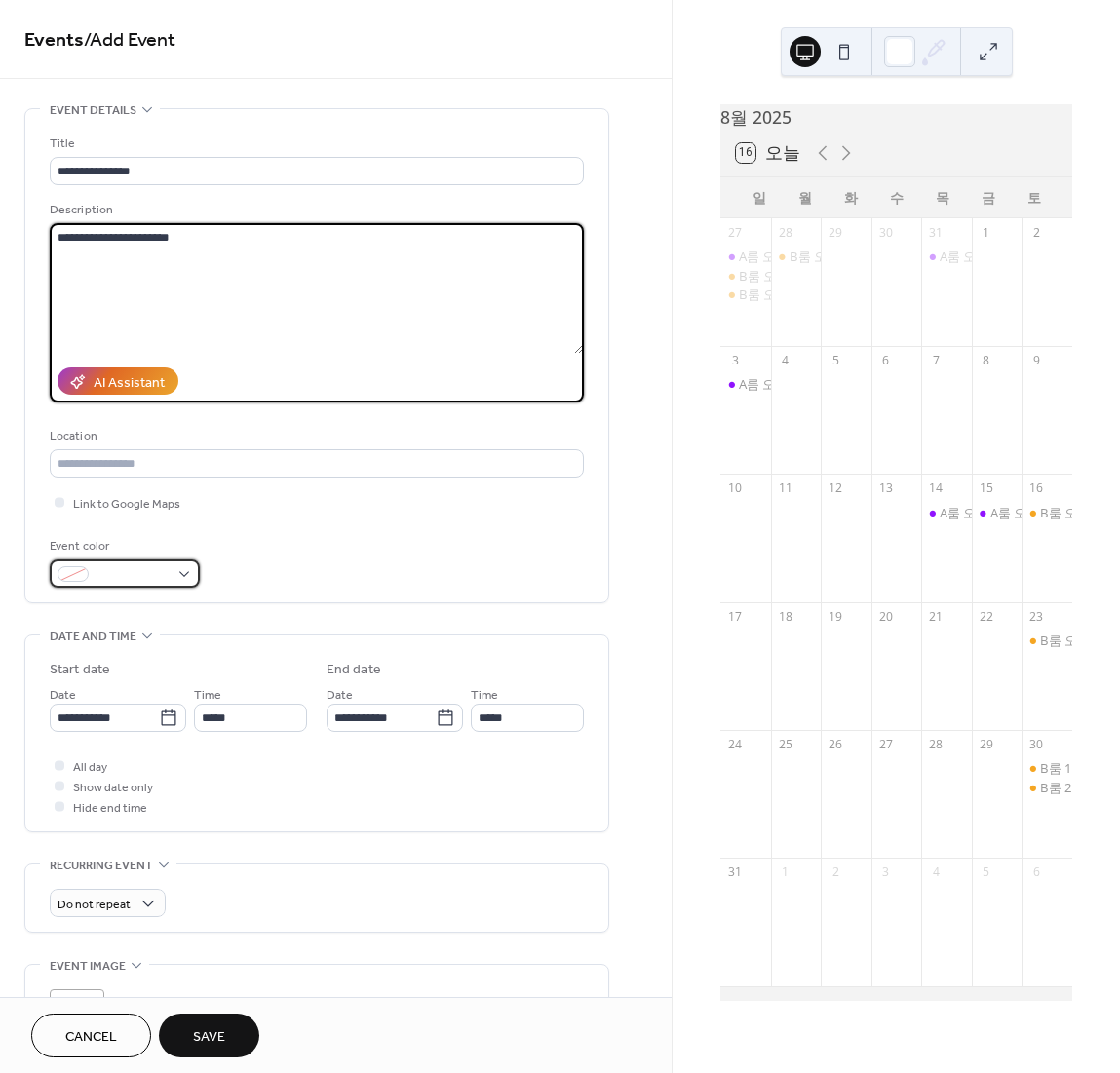 click at bounding box center [133, 575] 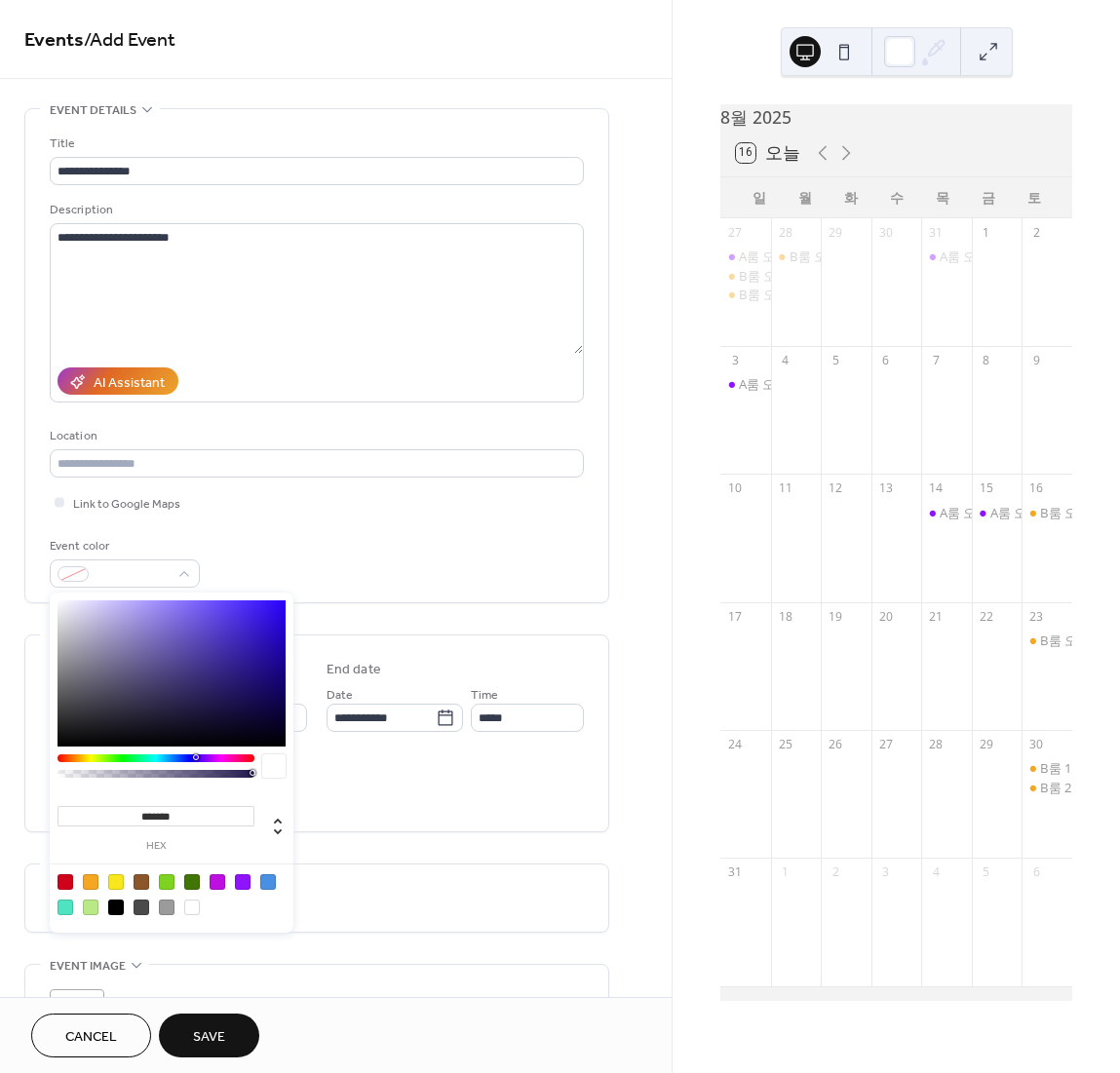 click at bounding box center (172, 894) 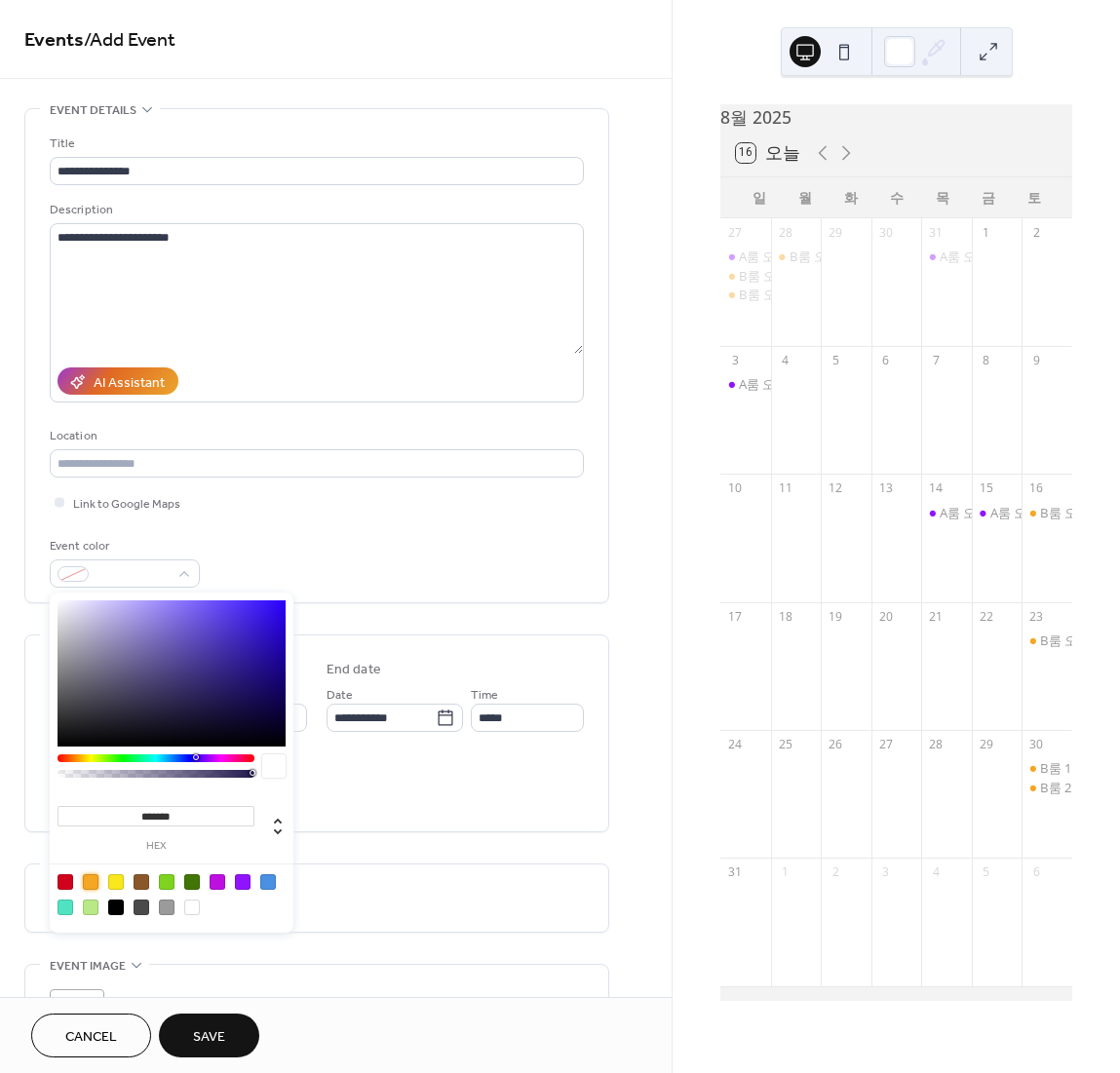 click at bounding box center [91, 882] 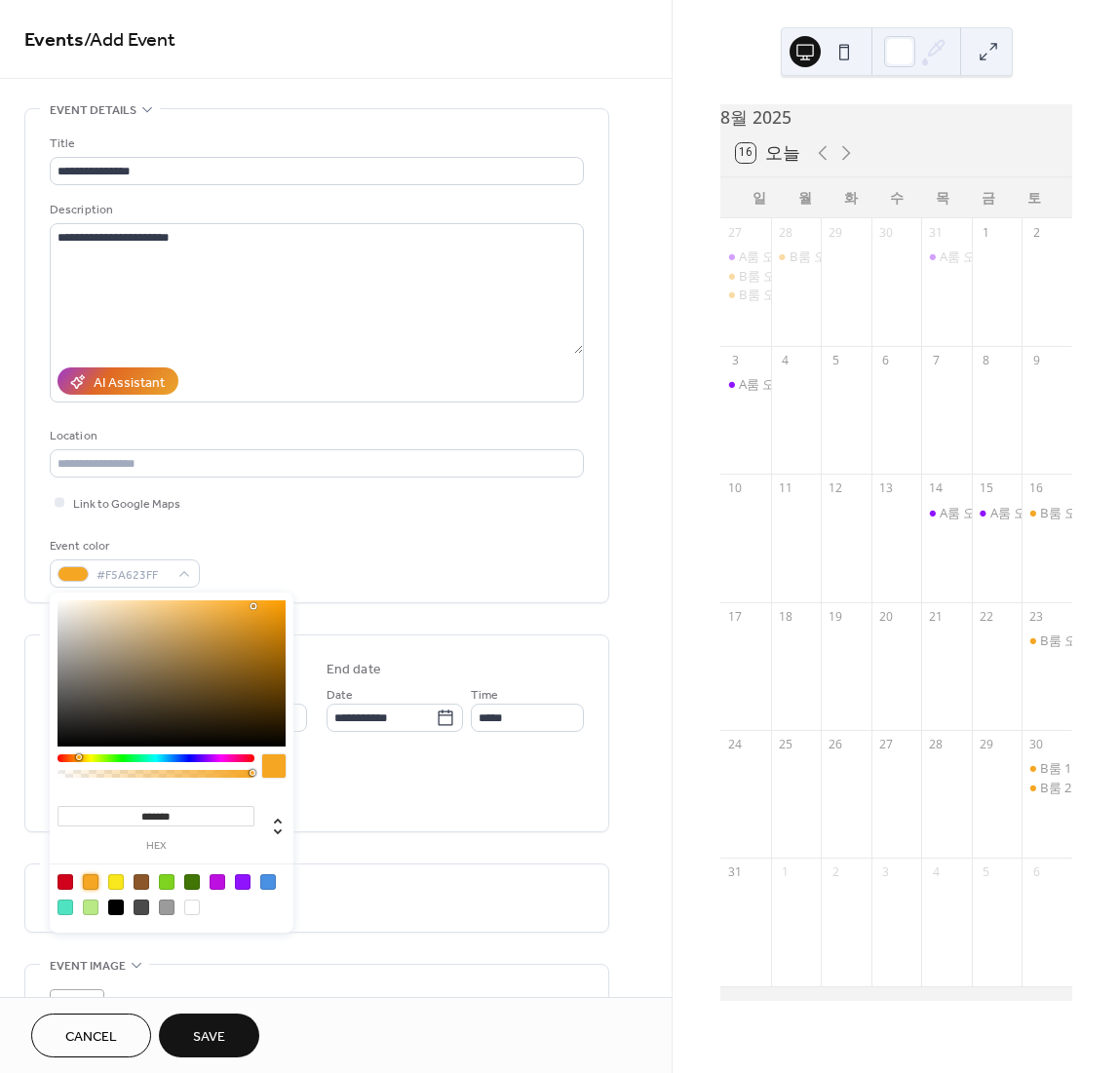 click on "AI Assistant" at bounding box center (317, 381) 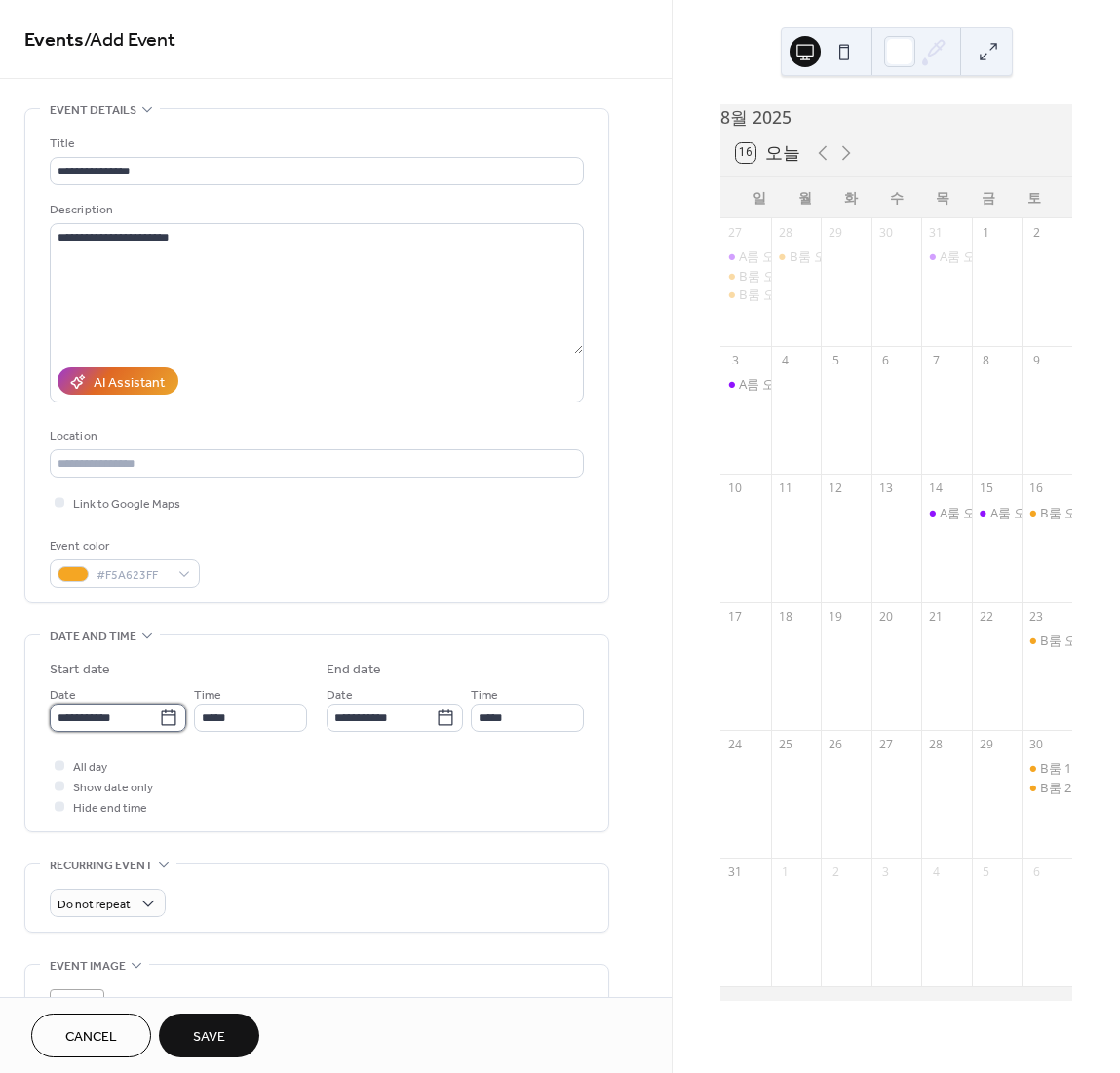 click on "**********" at bounding box center [104, 717] 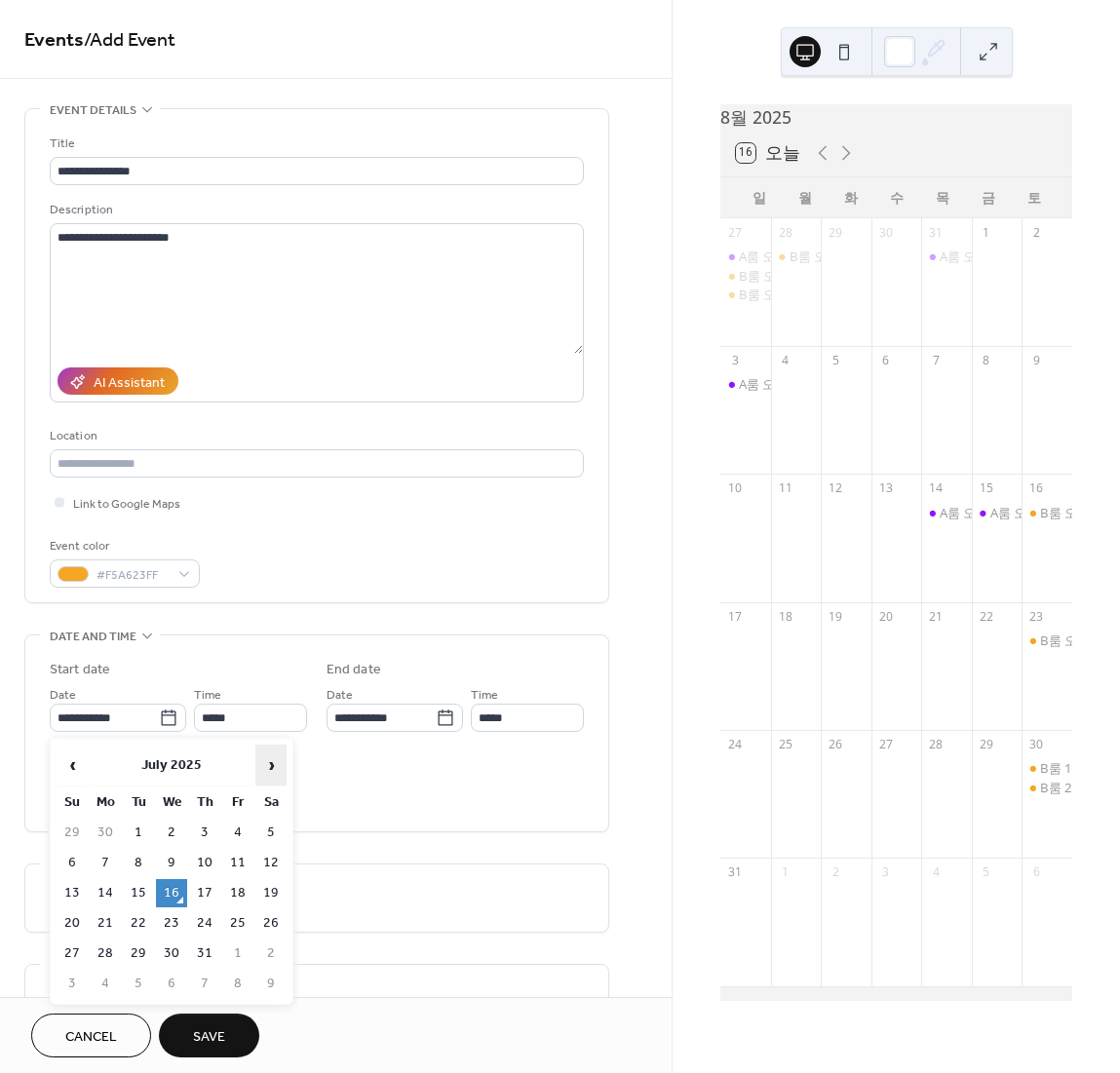 drag, startPoint x: 115, startPoint y: 721, endPoint x: 275, endPoint y: 761, distance: 164.92423 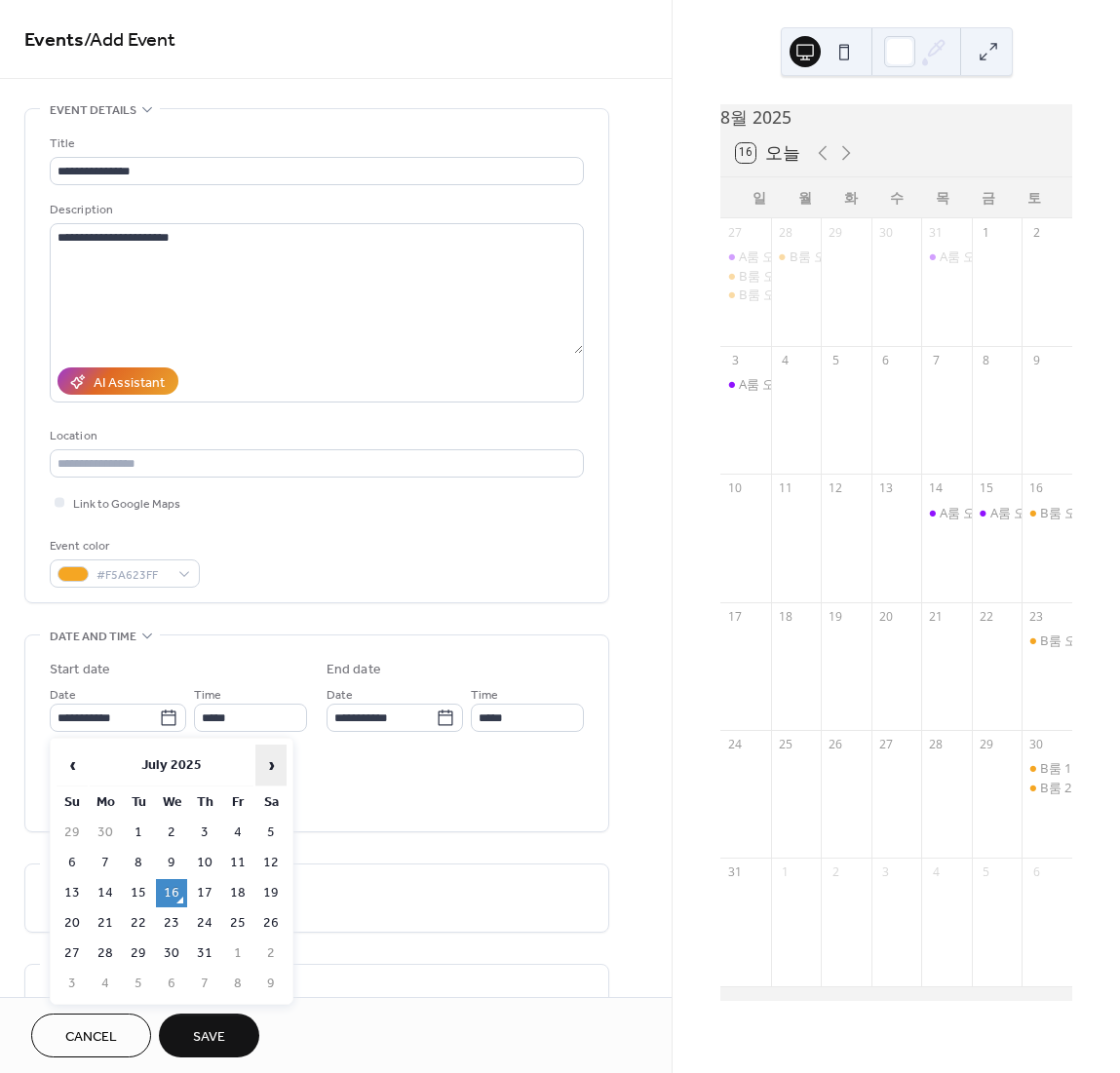 click on "›" at bounding box center [271, 765] 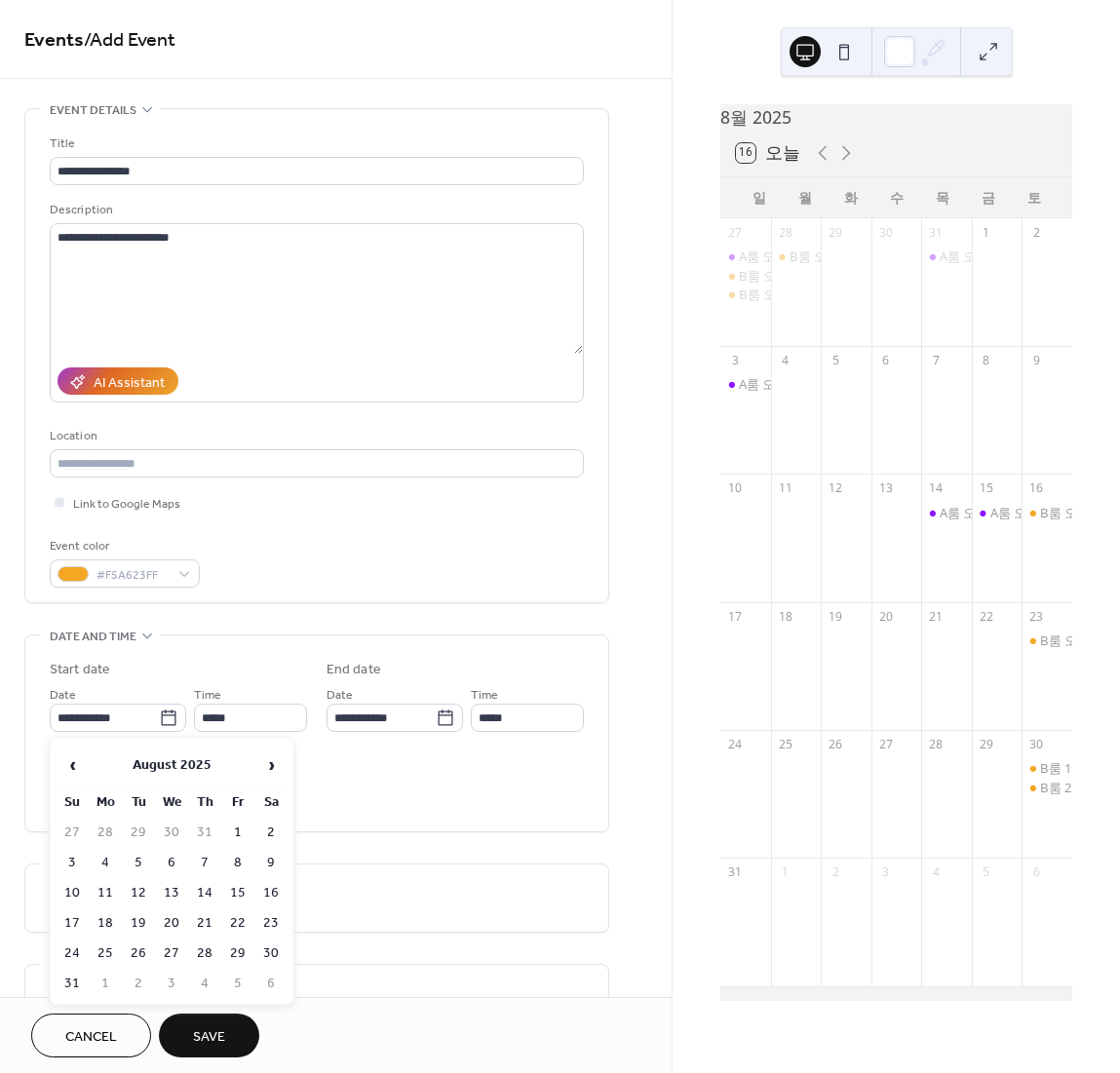 drag, startPoint x: 276, startPoint y: 901, endPoint x: 271, endPoint y: 860, distance: 41.303753 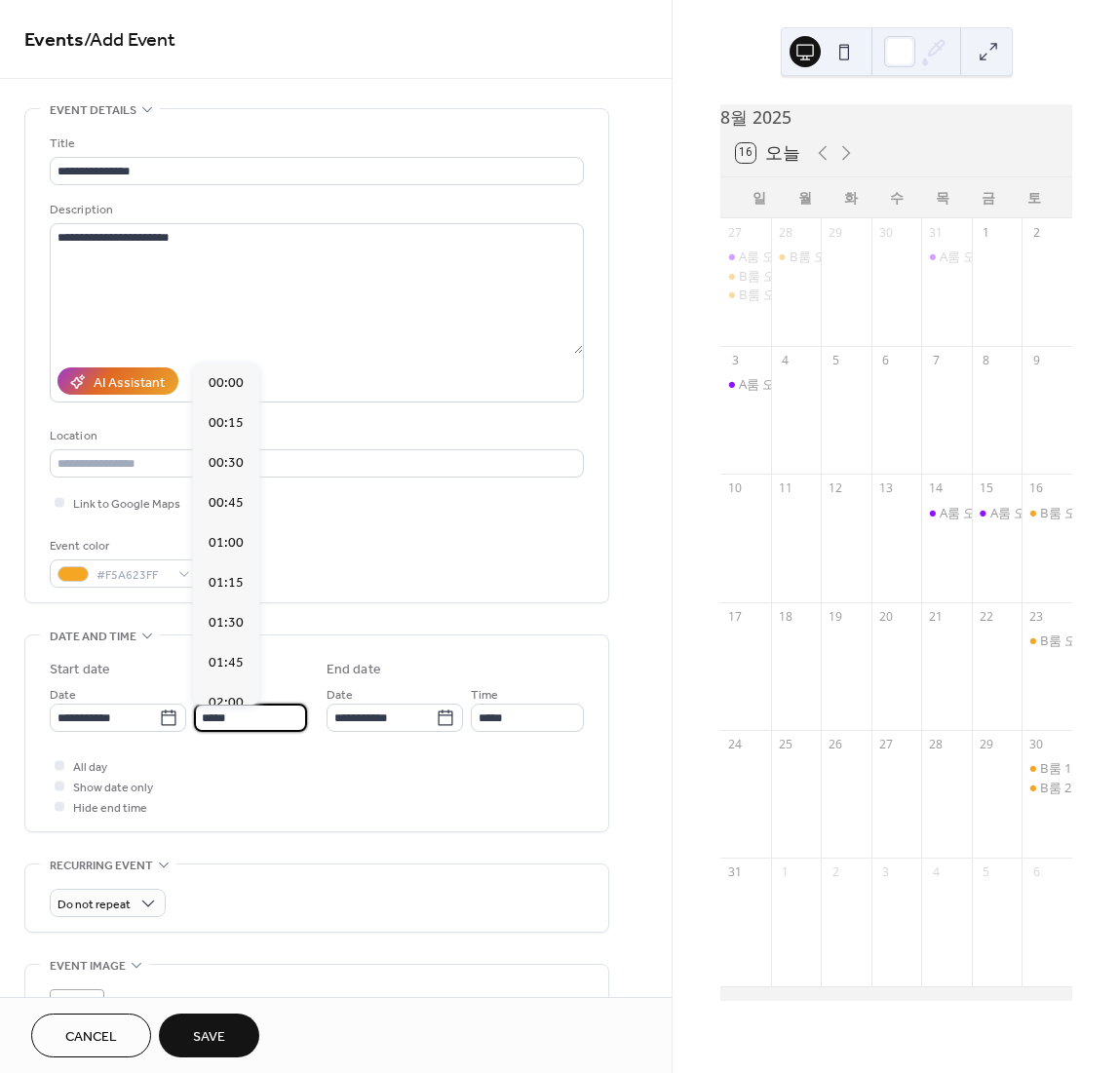click on "*****" at bounding box center [251, 717] 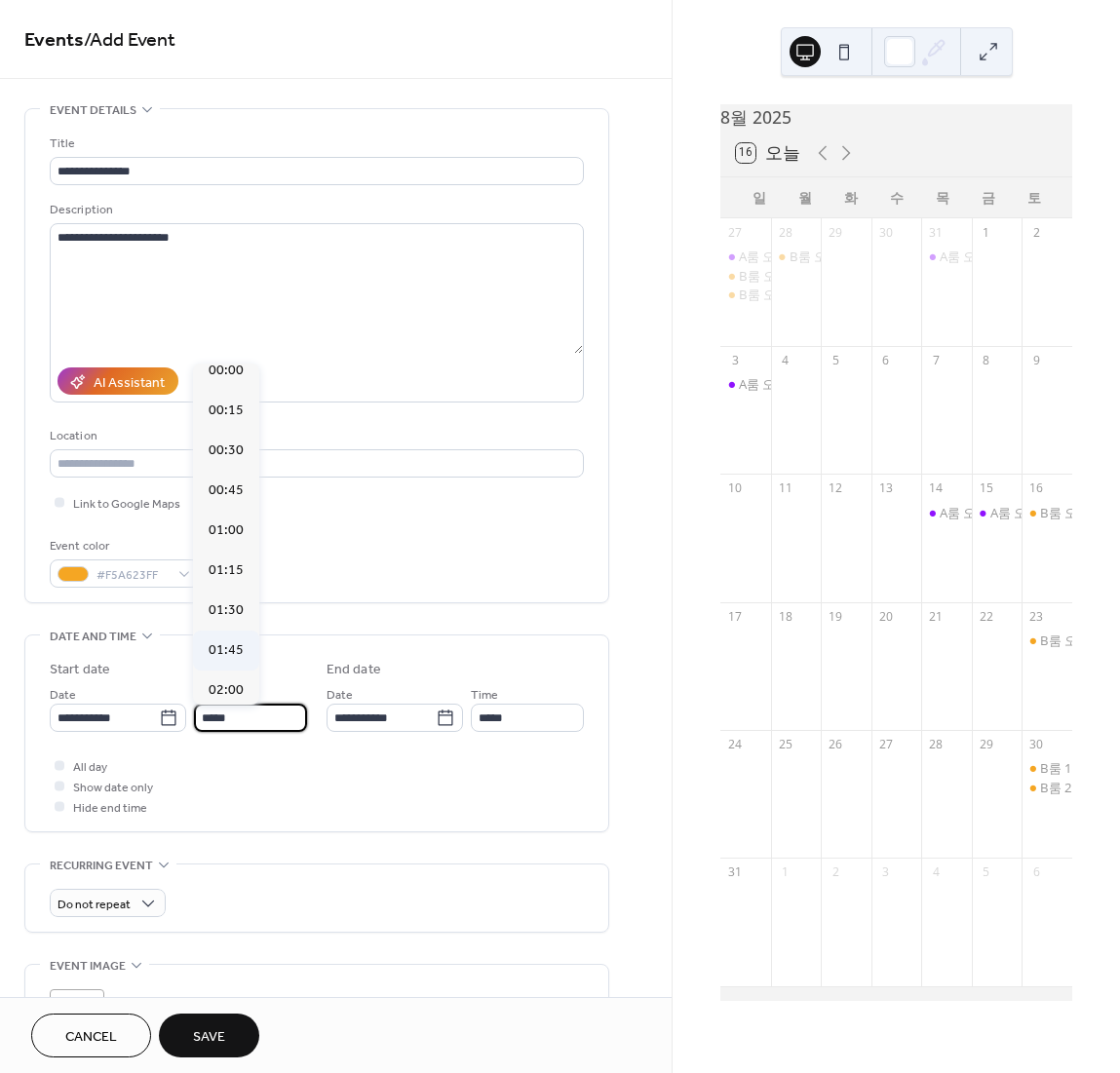 scroll, scrollTop: 0, scrollLeft: 0, axis: both 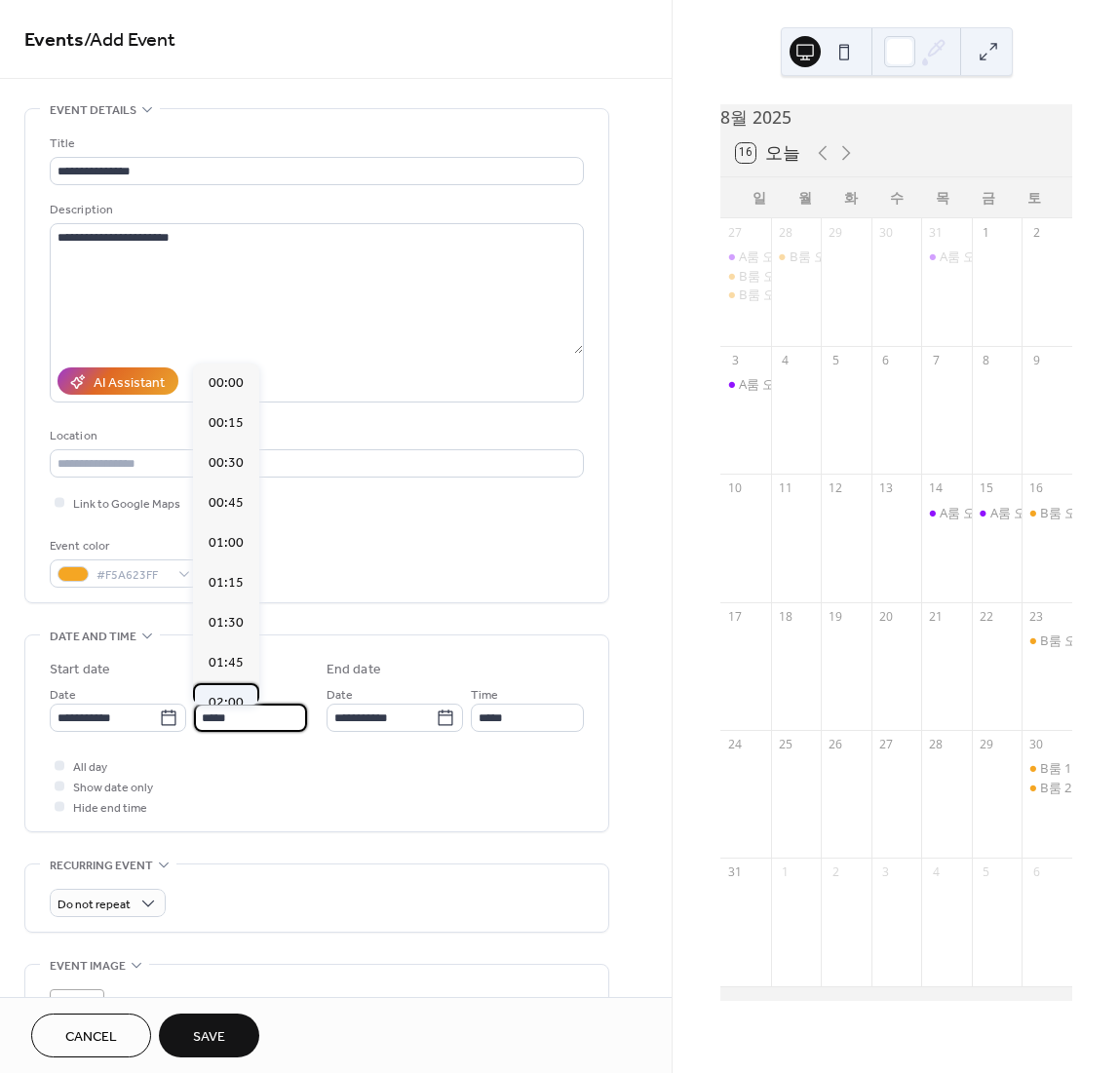 click on "02:00" at bounding box center [226, 703] 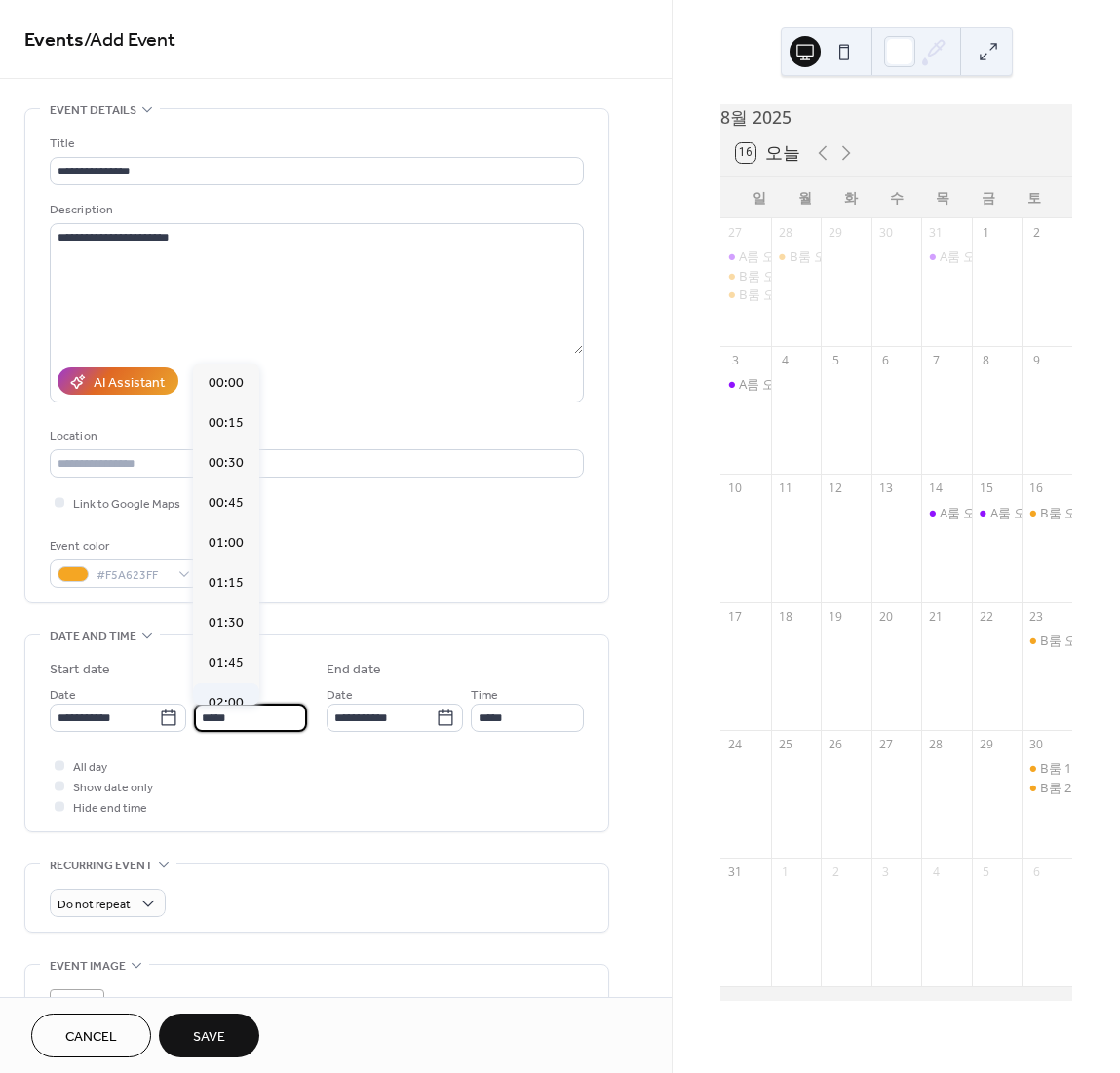 type on "*****" 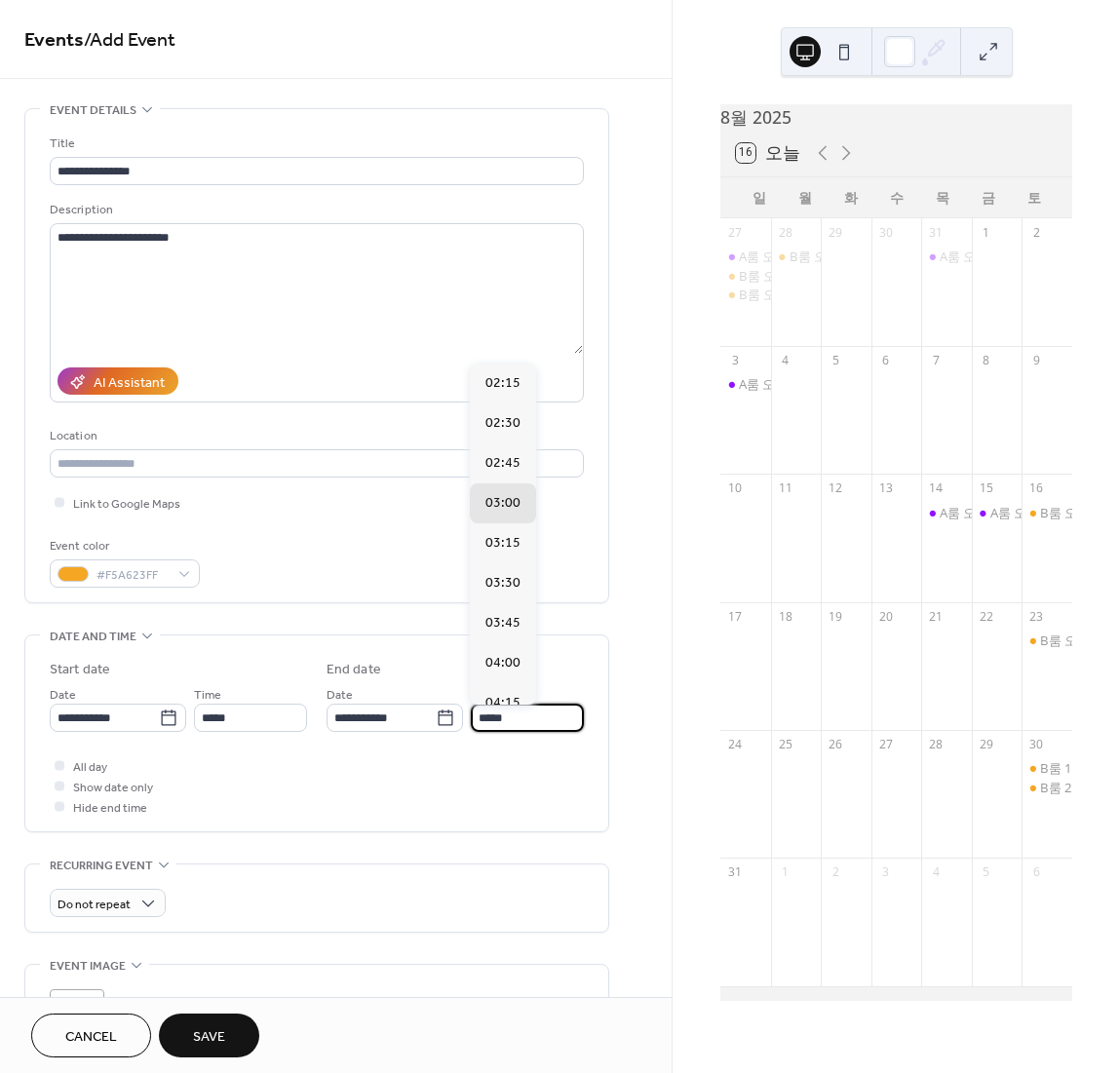 click on "*****" at bounding box center [527, 717] 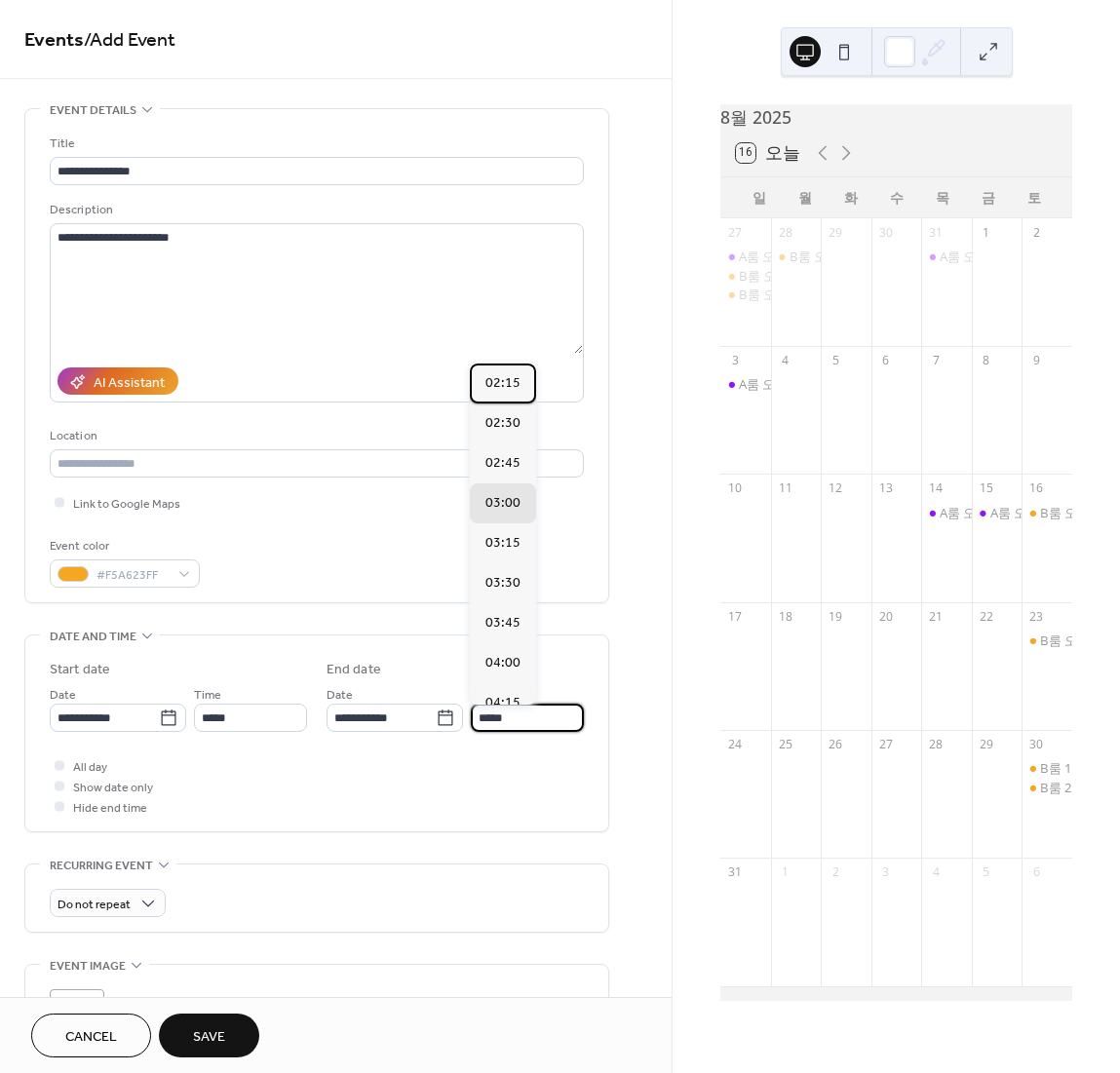 click on "02:15" at bounding box center [503, 383] 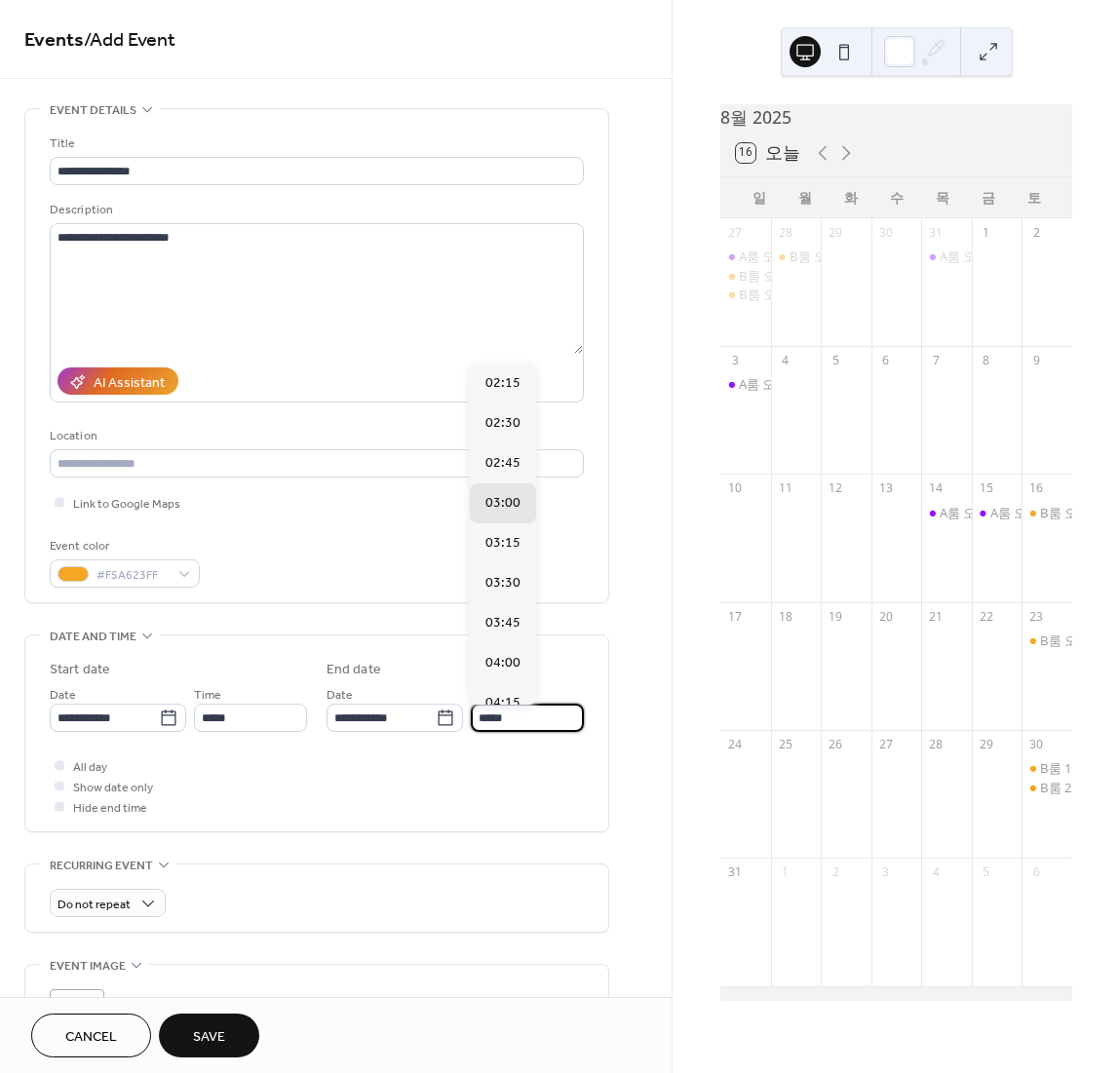 type on "*****" 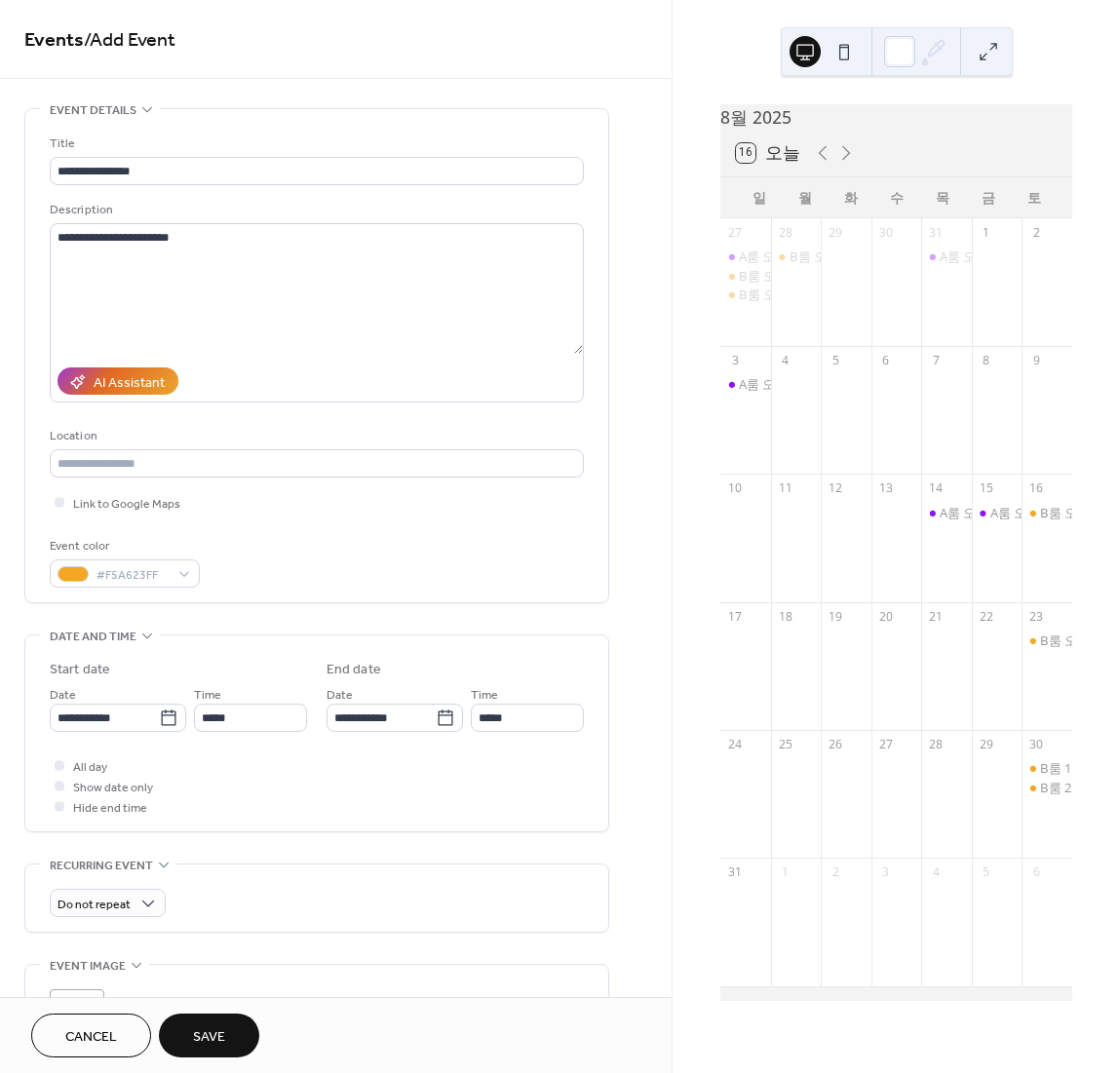 click on "Save" at bounding box center [209, 1035] 